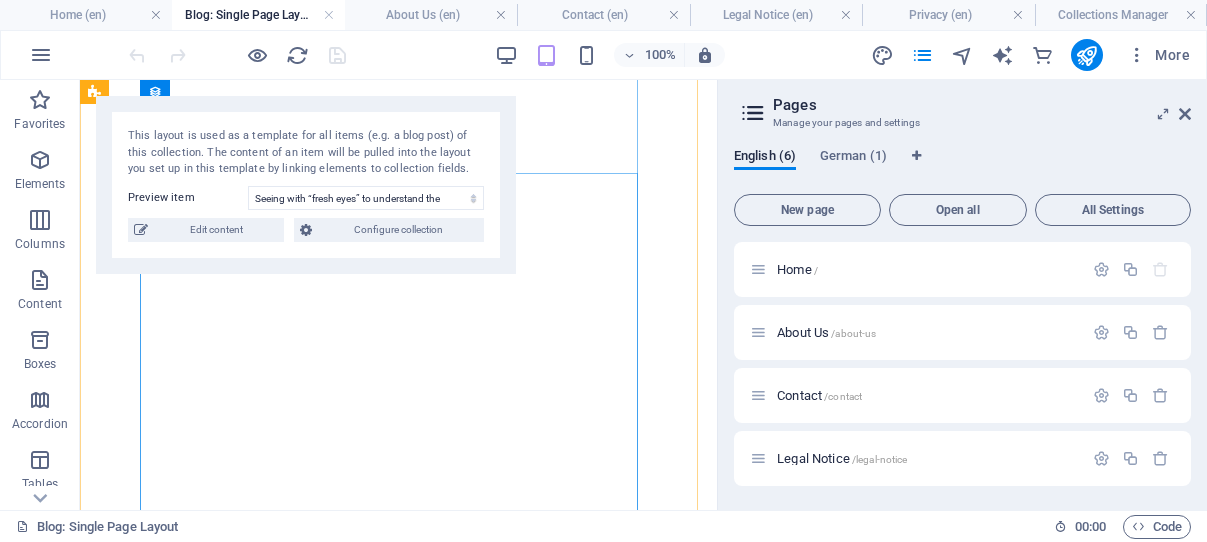 select on "683f3106ef9c86fd870a47ae" 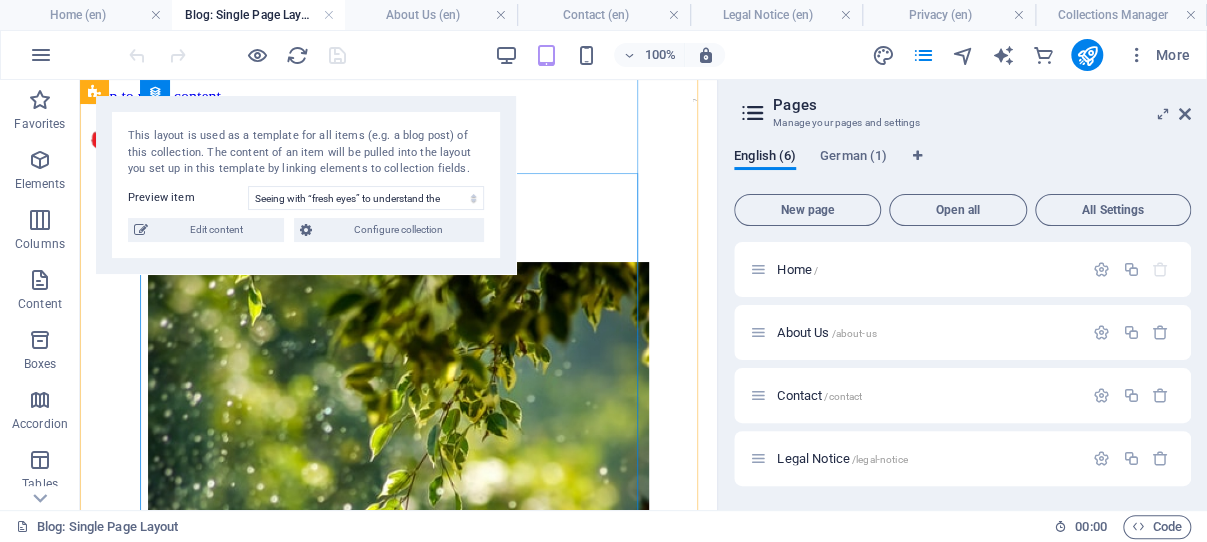 scroll, scrollTop: 662, scrollLeft: 0, axis: vertical 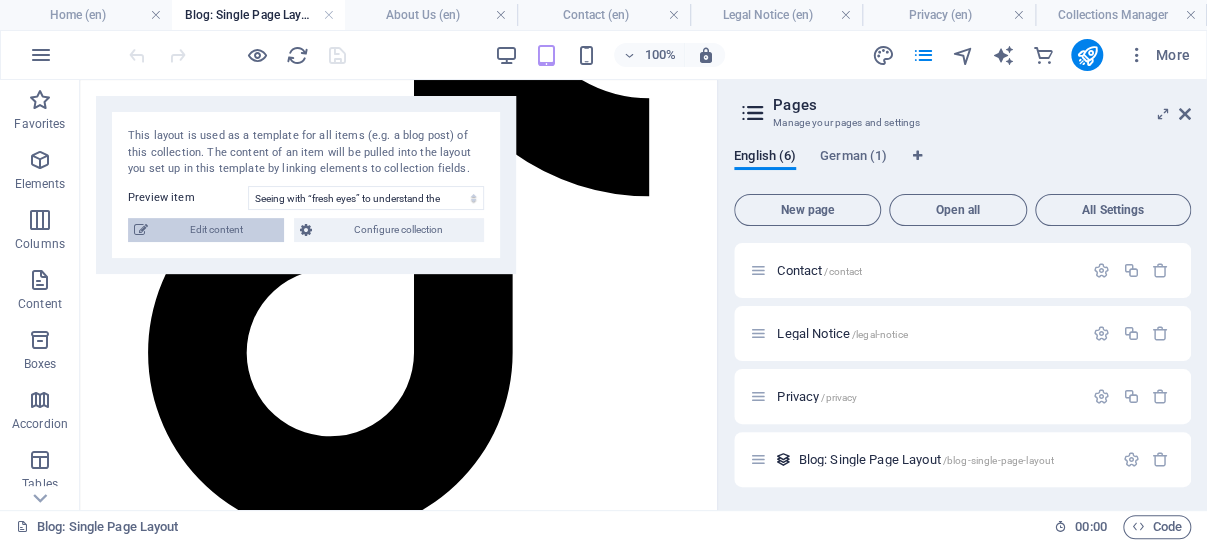 click on "Edit content" at bounding box center [216, 230] 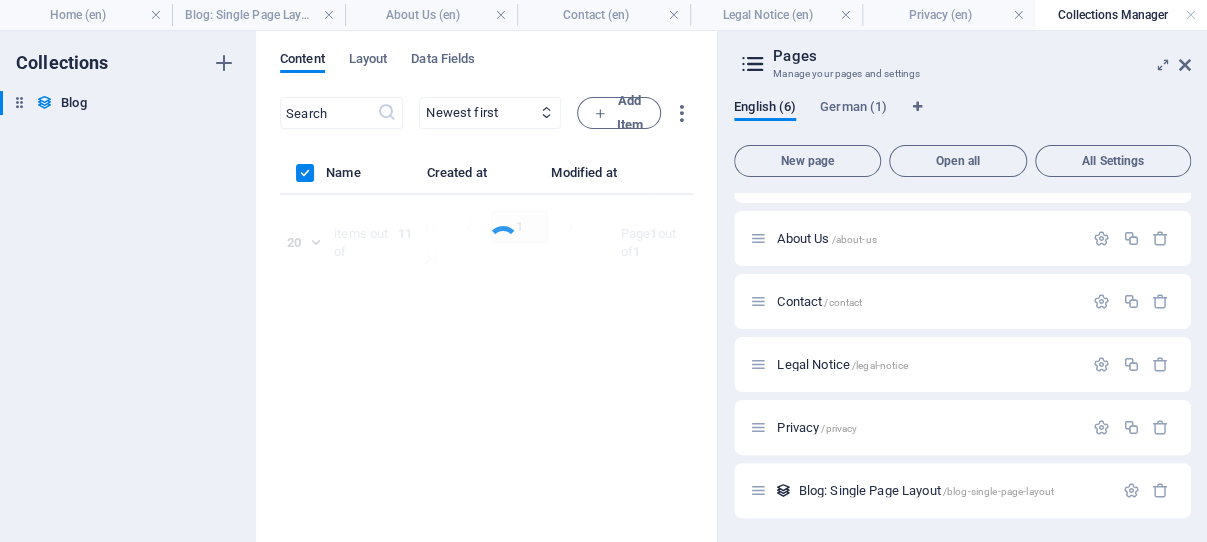 scroll, scrollTop: 44, scrollLeft: 0, axis: vertical 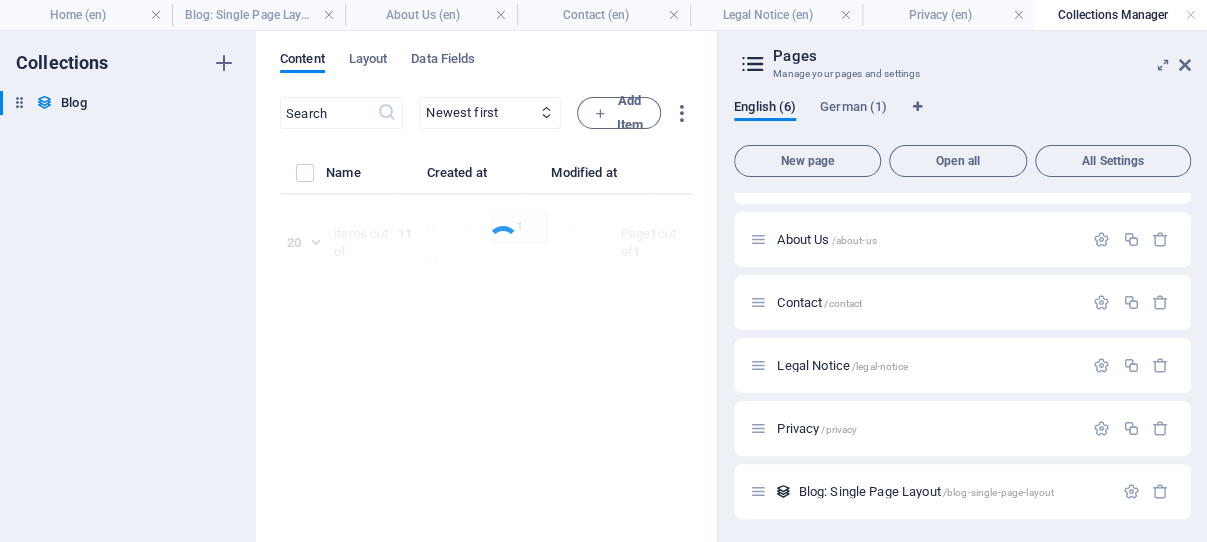 select on "Trending" 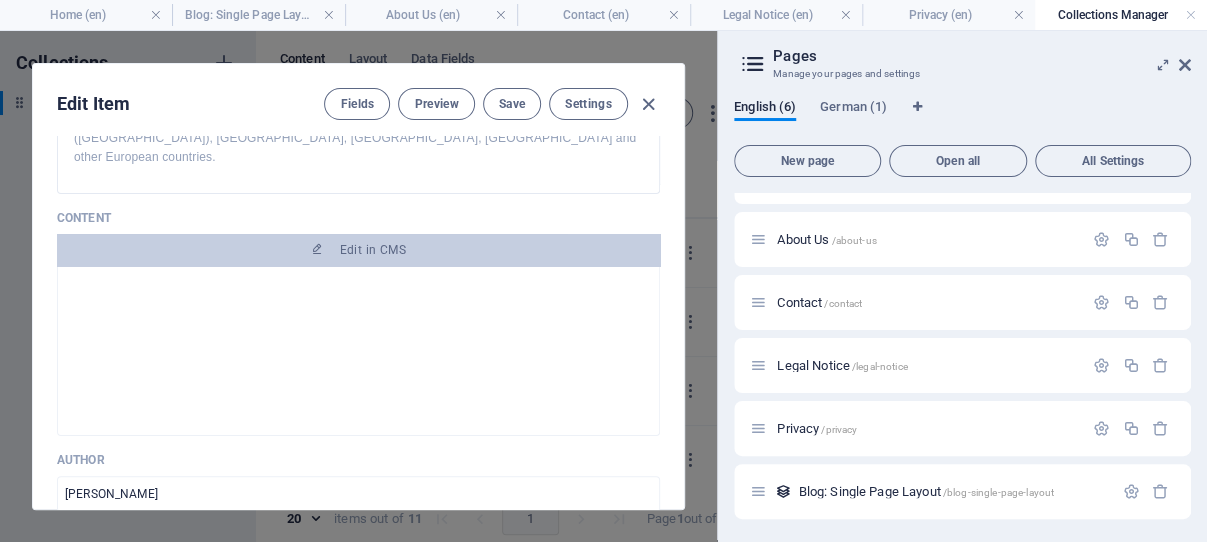 scroll, scrollTop: 382, scrollLeft: 0, axis: vertical 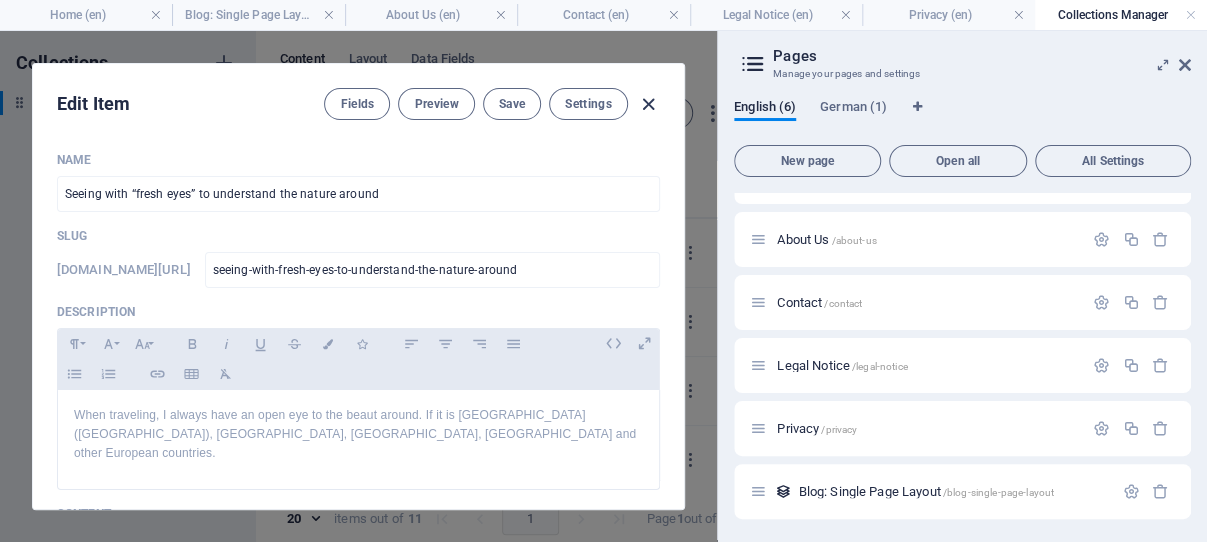 click at bounding box center [648, 104] 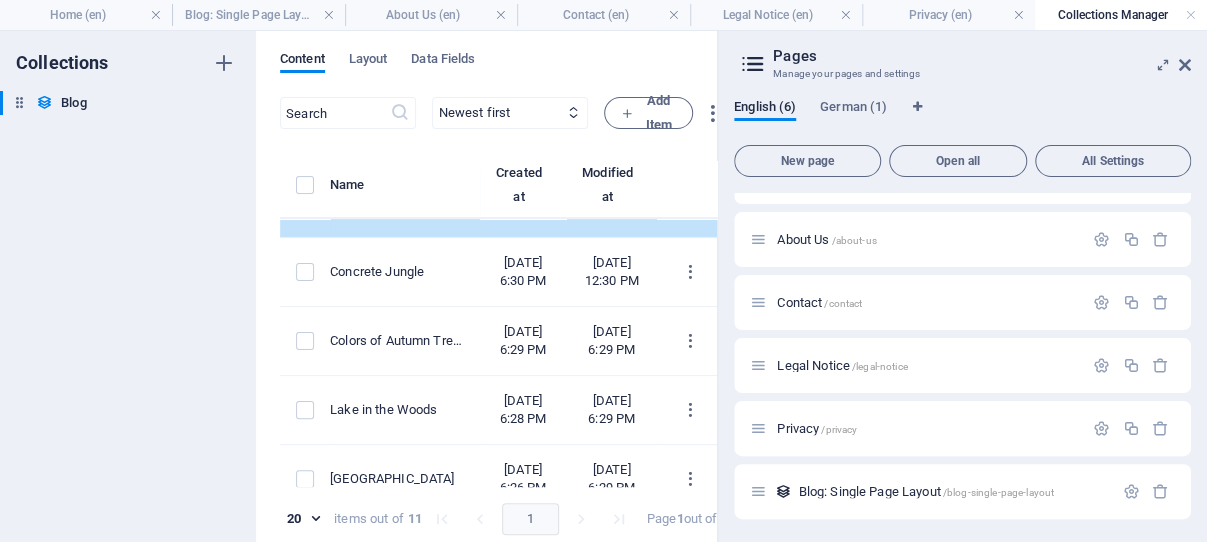 scroll, scrollTop: 191, scrollLeft: 0, axis: vertical 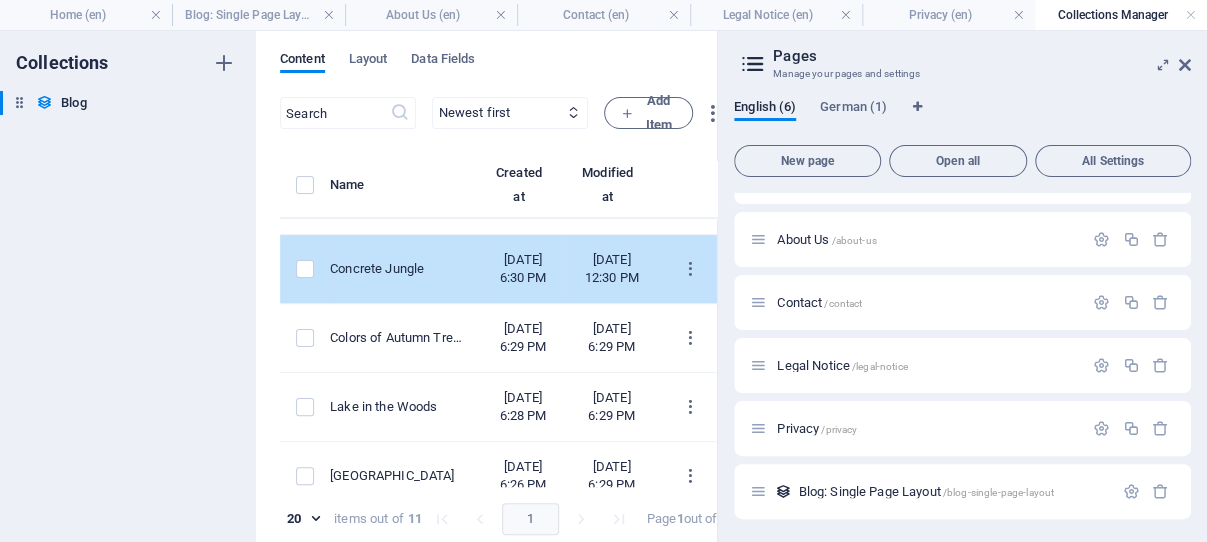 click on "Concrete Jungle" at bounding box center (397, 269) 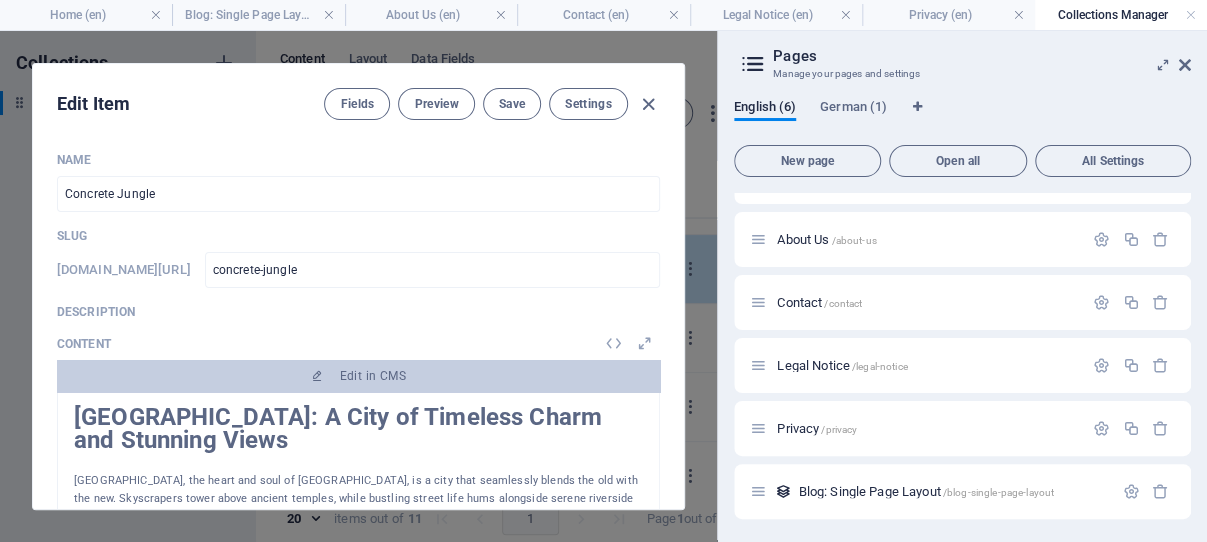 click on "Name Concrete Jungle ​ Slug [DOMAIN_NAME][URL] concrete-jungle ​ Description <p>One could call [GEOGRAPHIC_DATA], the capital of [GEOGRAPHIC_DATA], a "Concrete Jungle". However, [GEOGRAPHIC_DATA] is a vibrant city known for its rich culture, ornate [DEMOGRAPHIC_DATA], bustling street markets, and lively nightlife. It's a blend of traditional heritage and modern skyscrapers, with iconic landmarks like the [GEOGRAPHIC_DATA], [GEOGRAPHIC_DATA], and the [GEOGRAPHIC_DATA]. [GEOGRAPHIC_DATA] also offers world-renowned street food and warm Thai hospitality, making it a favorite destination for travelers.</p> Content Edit in CMS [GEOGRAPHIC_DATA]: A City of Timeless Charm and Stunning Views Riverside Magic: A Photographer’s Dream One of the most breathtaking areas of [GEOGRAPHIC_DATA] is its riverside. The Chao Phraya River, often referred to as the “River of Kings,” flows through the city like a living artery. This river is more than a waterway—it’s a lifeline for local communities and a stage for daily life in [GEOGRAPHIC_DATA]. Don’t miss the  Wat Arun Wat Pho Author" at bounding box center (358, 846) 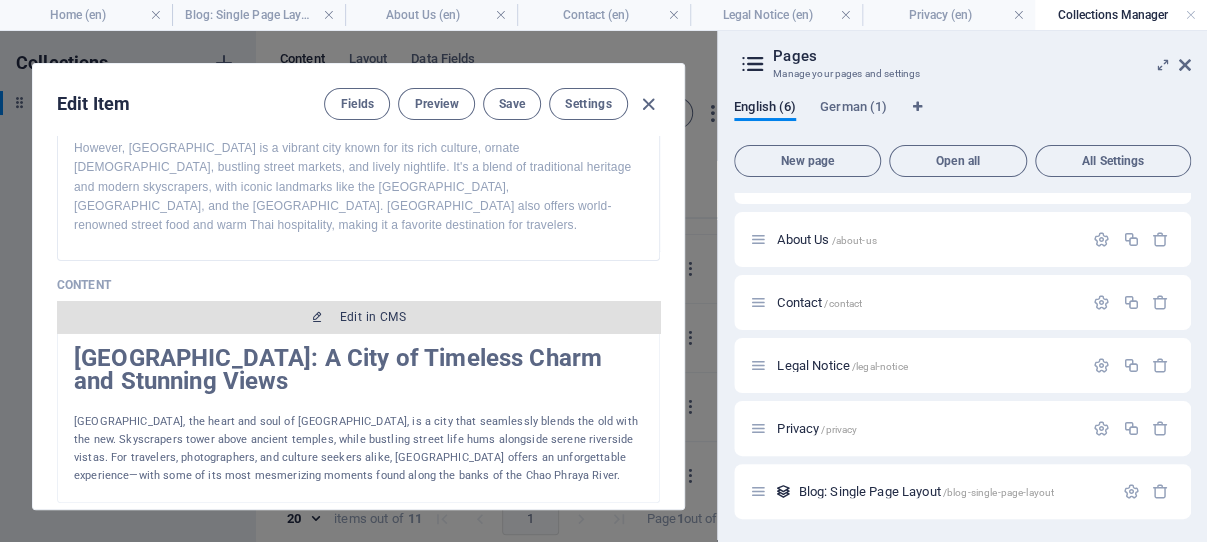 scroll, scrollTop: 382, scrollLeft: 0, axis: vertical 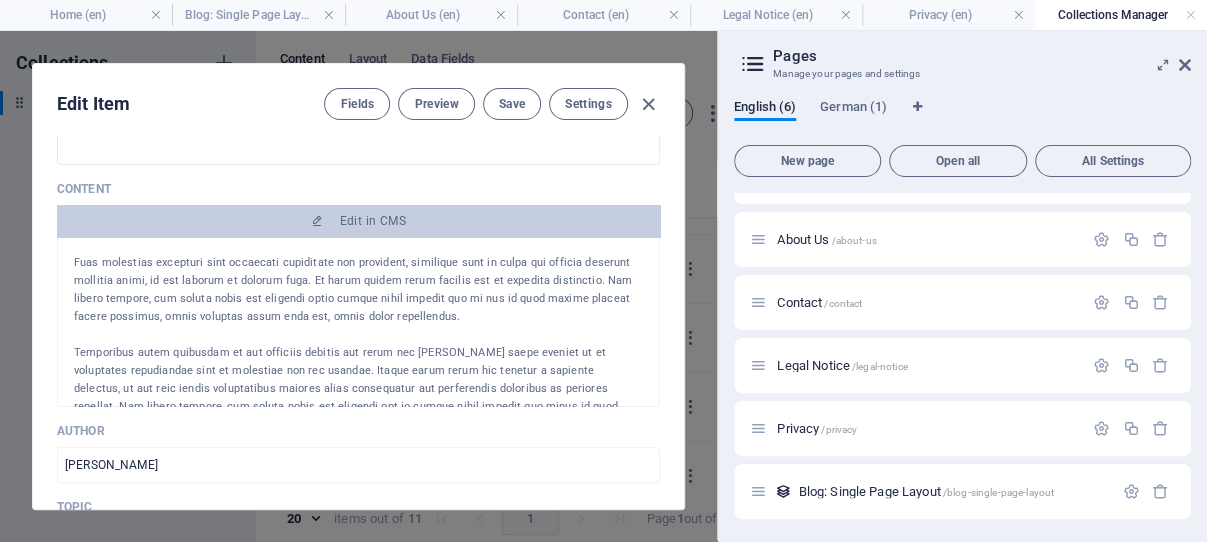 click on "Shapes change with the times" at bounding box center (358, 225) 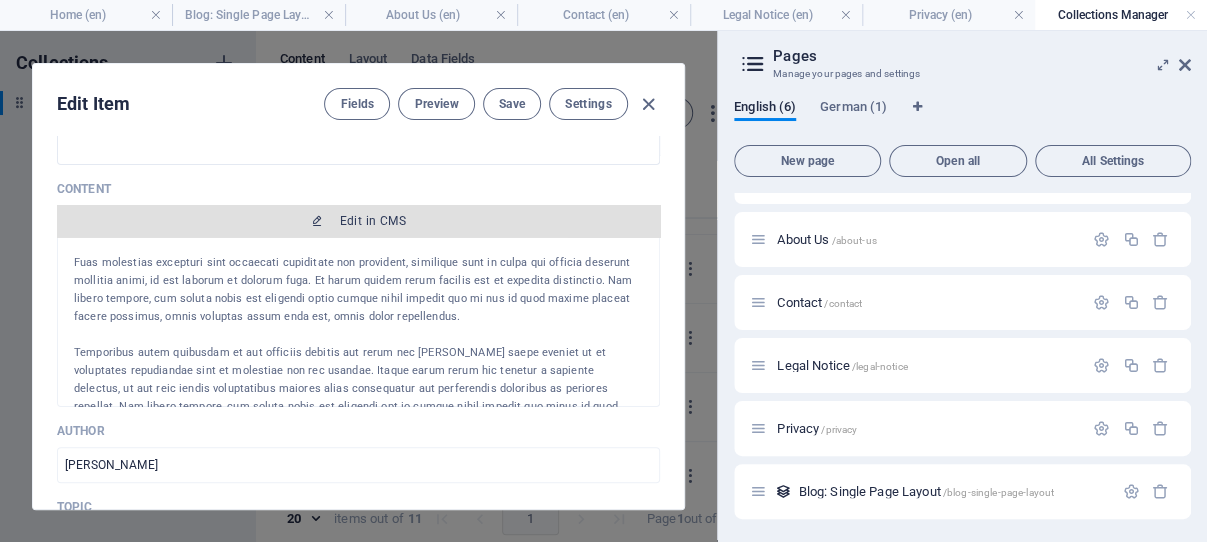 click on "Edit in CMS" at bounding box center (373, 221) 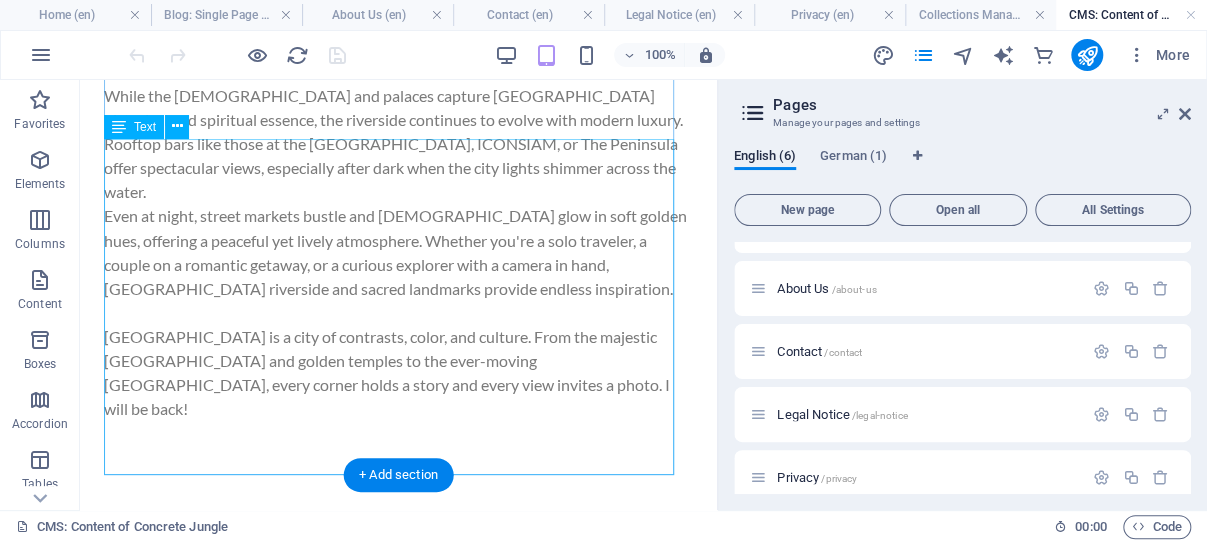 scroll, scrollTop: 1908, scrollLeft: 0, axis: vertical 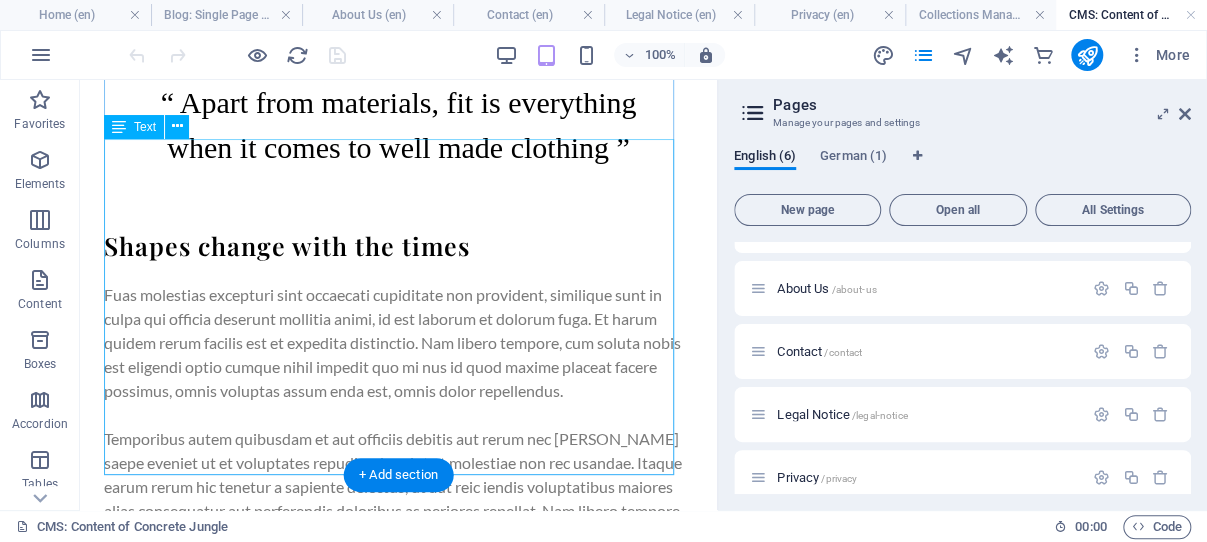 click on "Fuas molestias excepturi sint occaecati cupiditate non provident, similique sunt in culpa qui officia deserunt mollitia animi, id est laborum et dolorum fuga. Et harum quidem rerum facilis est et expedita distinctio. Nam libero tempore, cum soluta nobis est eligendi optio cumque nihil impedit quo mi nus id quod maxime placeat facere possimus, omnis voluptas assum enda est, omnis dolor repellendus.  Temporibus autem quibusdam et aut officiis debitis aut rerum nec [PERSON_NAME] saepe eveniet ut et voluptates repudiandae sint et molestiae non rec usandae. Itaque earum rerum hic tenetur a sapiente delectus, ut aut reic iendis voluptatibus maiores alias consequatur aut perferendis doloribus as periores repellat. Nam libero tempore, cum soluta nobis est eligendi opt io cumque nihil impedit quo minus id quod maxime placeat facere pos sim us, omnis voluptas assumenda est, omnis dolor repellendus. Tem poribus autem quibusdam et aut officiis debitis aut rerum necess itatibus." at bounding box center [398, 439] 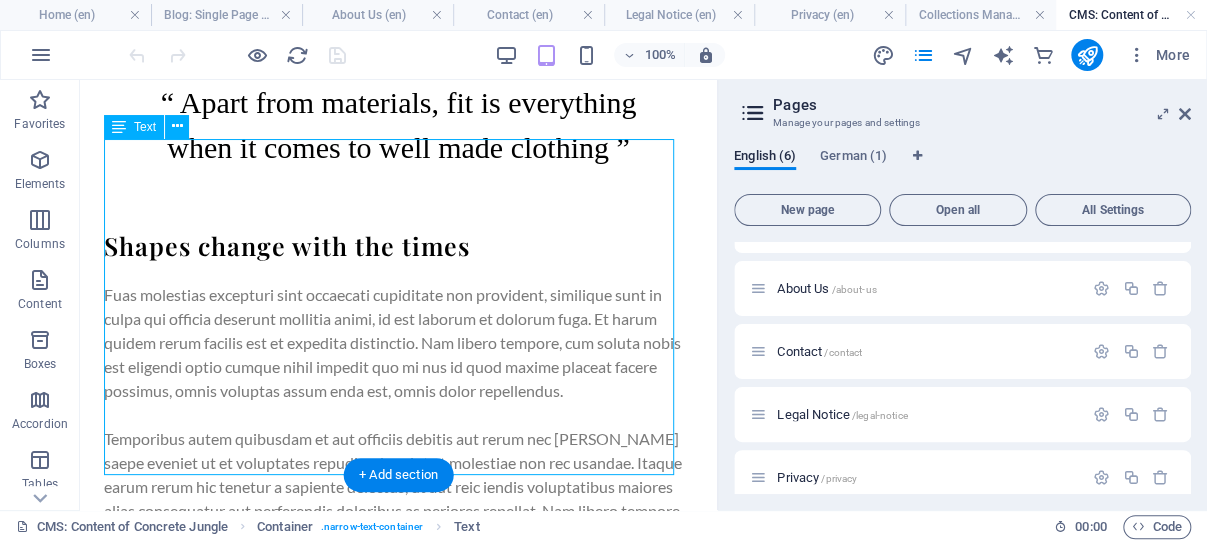 click on "Fuas molestias excepturi sint occaecati cupiditate non provident, similique sunt in culpa qui officia deserunt mollitia animi, id est laborum et dolorum fuga. Et harum quidem rerum facilis est et expedita distinctio. Nam libero tempore, cum soluta nobis est eligendi optio cumque nihil impedit quo mi nus id quod maxime placeat facere possimus, omnis voluptas assum enda est, omnis dolor repellendus.  Temporibus autem quibusdam et aut officiis debitis aut rerum nec [PERSON_NAME] saepe eveniet ut et voluptates repudiandae sint et molestiae non rec usandae. Itaque earum rerum hic tenetur a sapiente delectus, ut aut reic iendis voluptatibus maiores alias consequatur aut perferendis doloribus as periores repellat. Nam libero tempore, cum soluta nobis est eligendi opt io cumque nihil impedit quo minus id quod maxime placeat facere pos sim us, omnis voluptas assumenda est, omnis dolor repellendus. Tem poribus autem quibusdam et aut officiis debitis aut rerum necess itatibus." at bounding box center [398, 439] 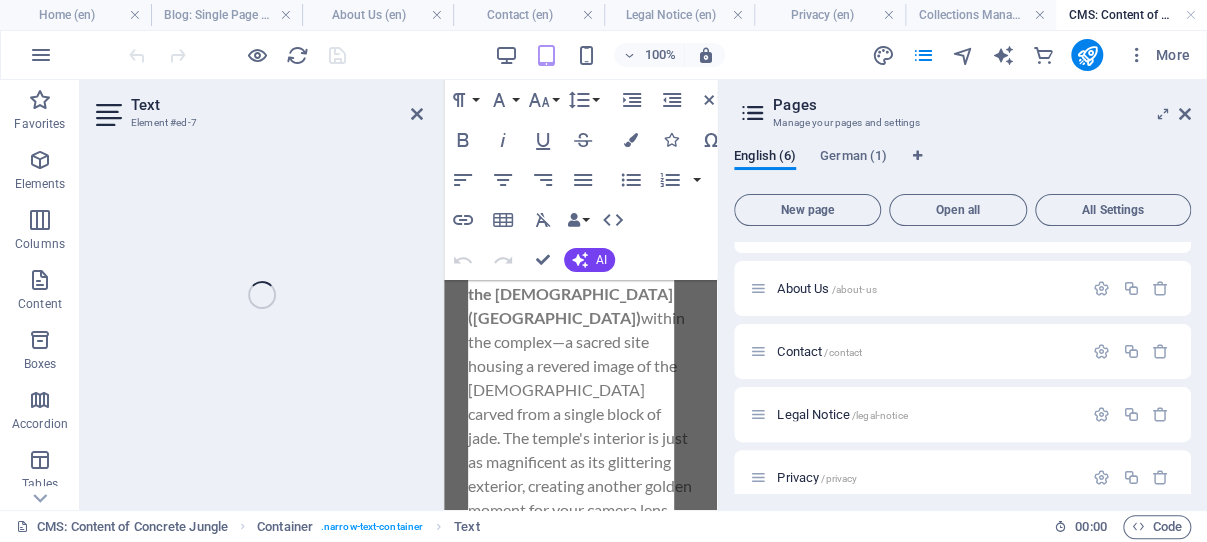 scroll, scrollTop: 4472, scrollLeft: 0, axis: vertical 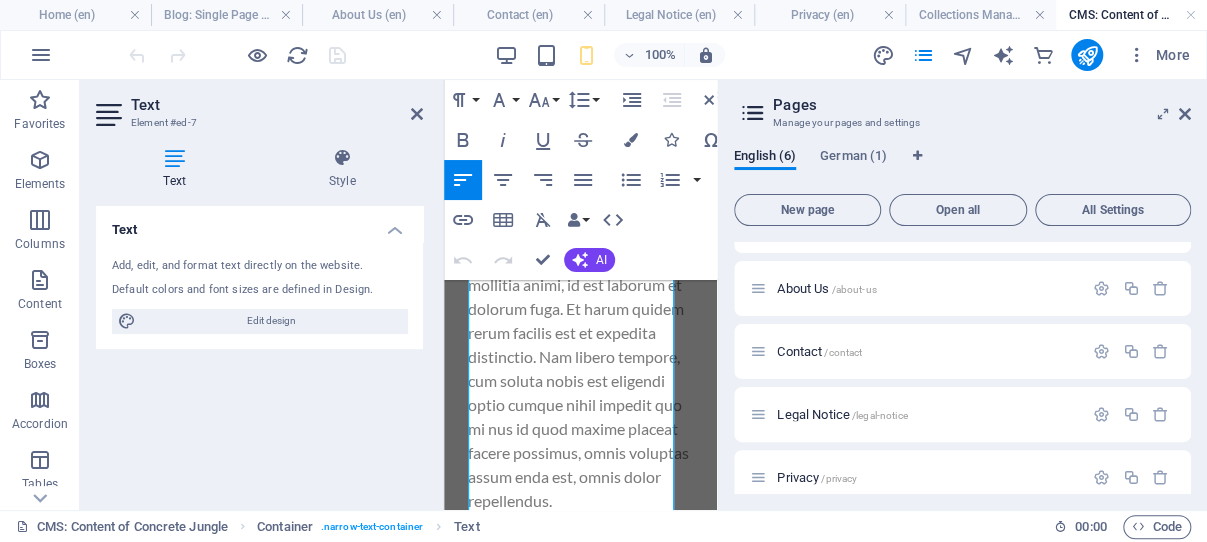 click at bounding box center [580, 525] 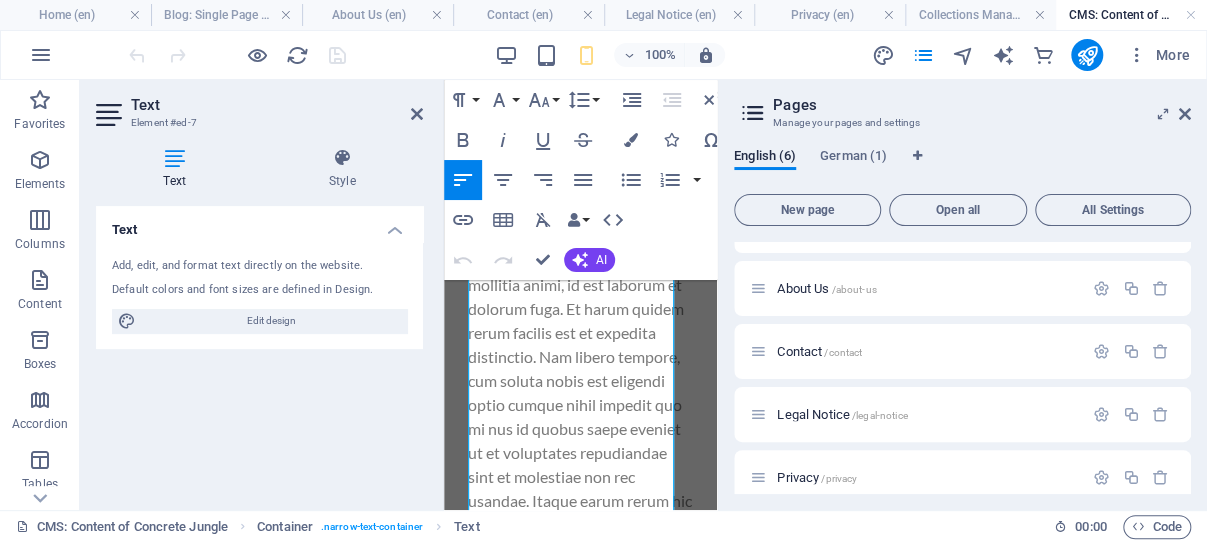 drag, startPoint x: 611, startPoint y: 467, endPoint x: 561, endPoint y: 357, distance: 120.83046 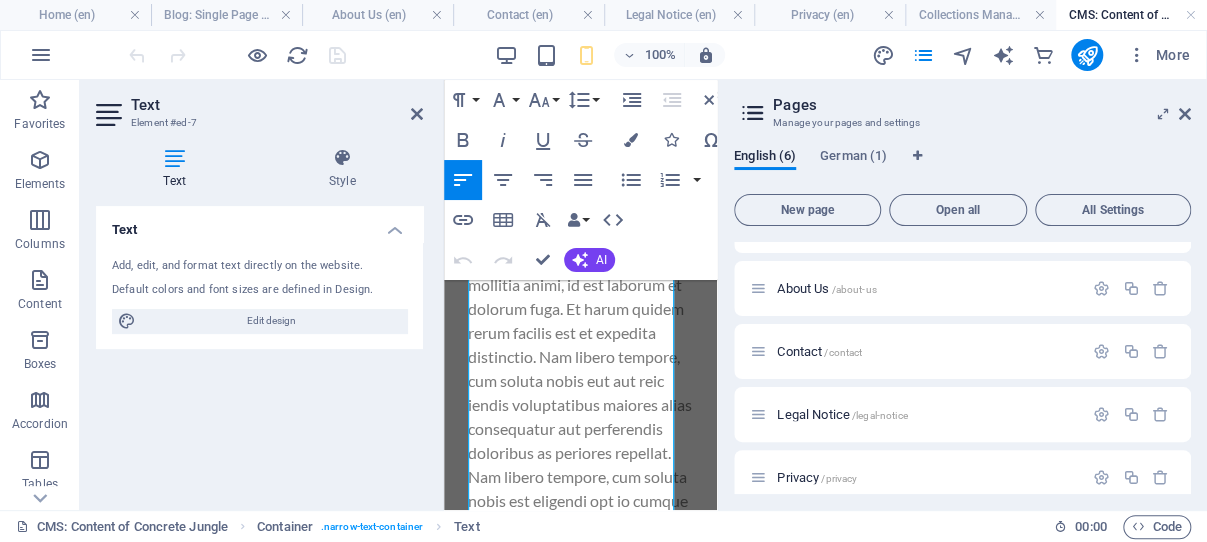 drag, startPoint x: 587, startPoint y: 460, endPoint x: 523, endPoint y: 312, distance: 161.24515 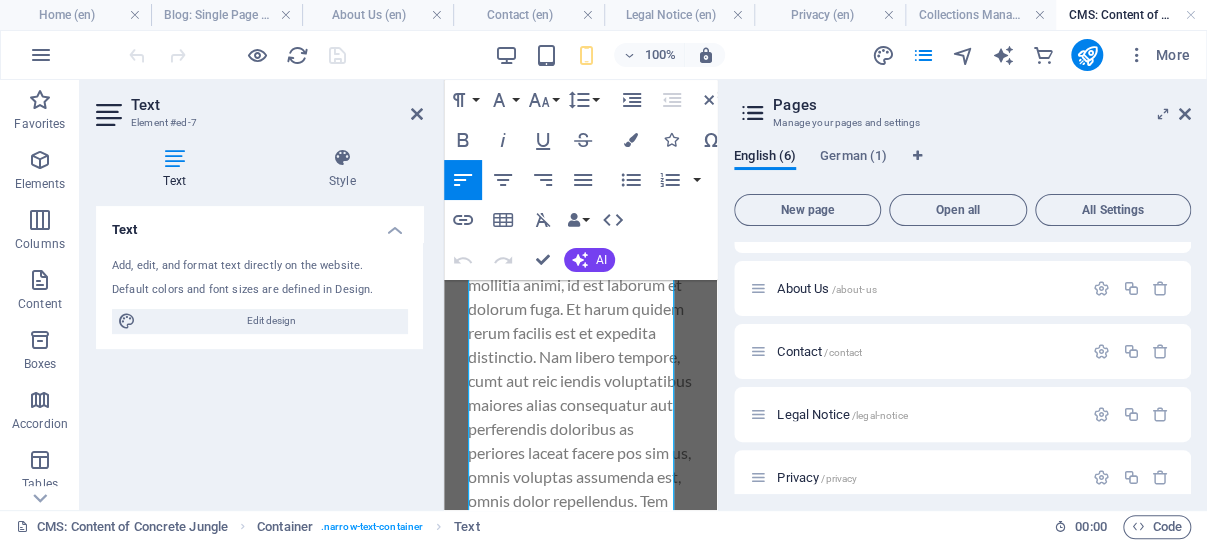 drag, startPoint x: 572, startPoint y: 469, endPoint x: 523, endPoint y: 343, distance: 135.19246 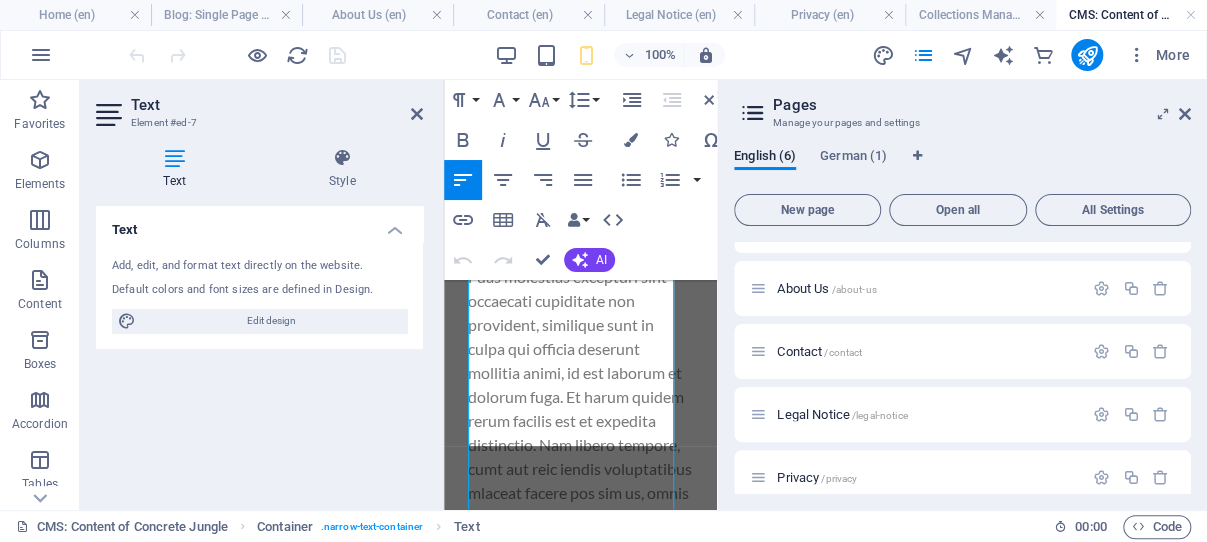 drag, startPoint x: 562, startPoint y: 423, endPoint x: 557, endPoint y: 387, distance: 36.345562 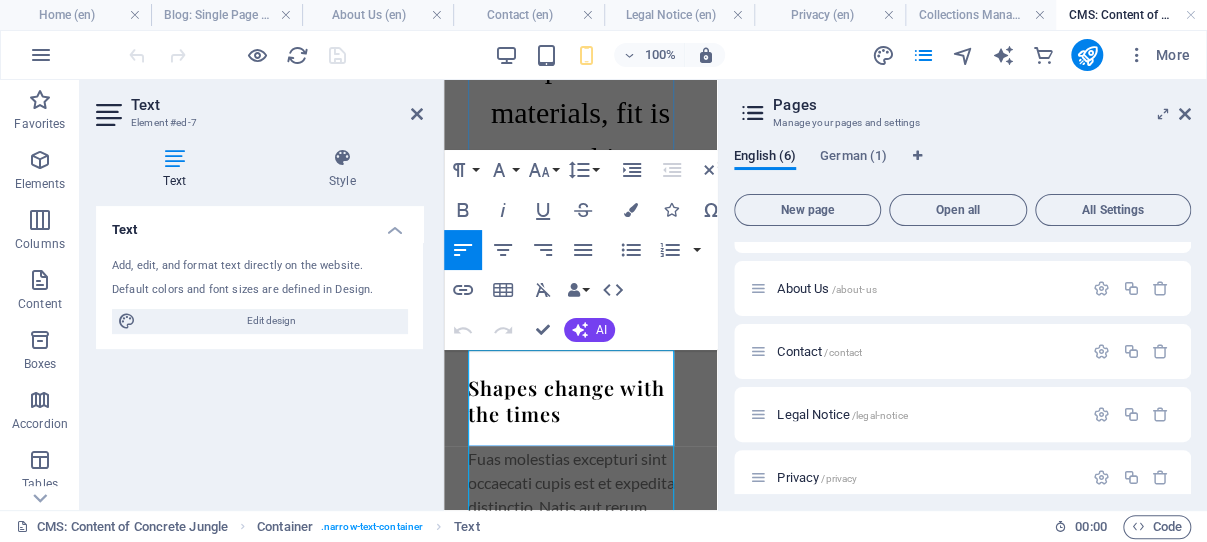 drag, startPoint x: 580, startPoint y: 346, endPoint x: 570, endPoint y: 329, distance: 19.723083 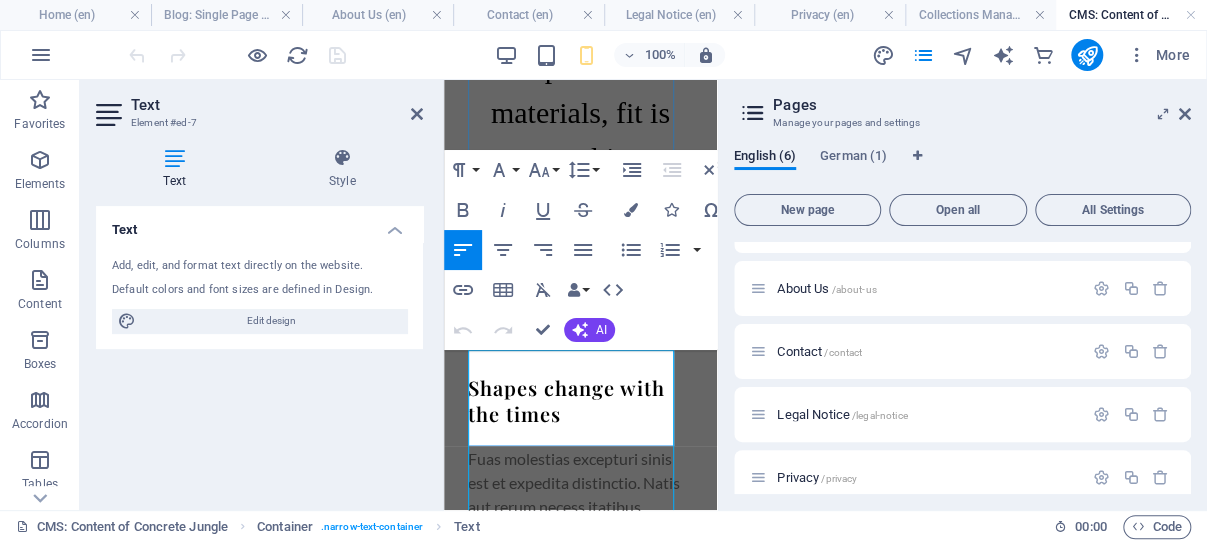 scroll, scrollTop: 4179, scrollLeft: 0, axis: vertical 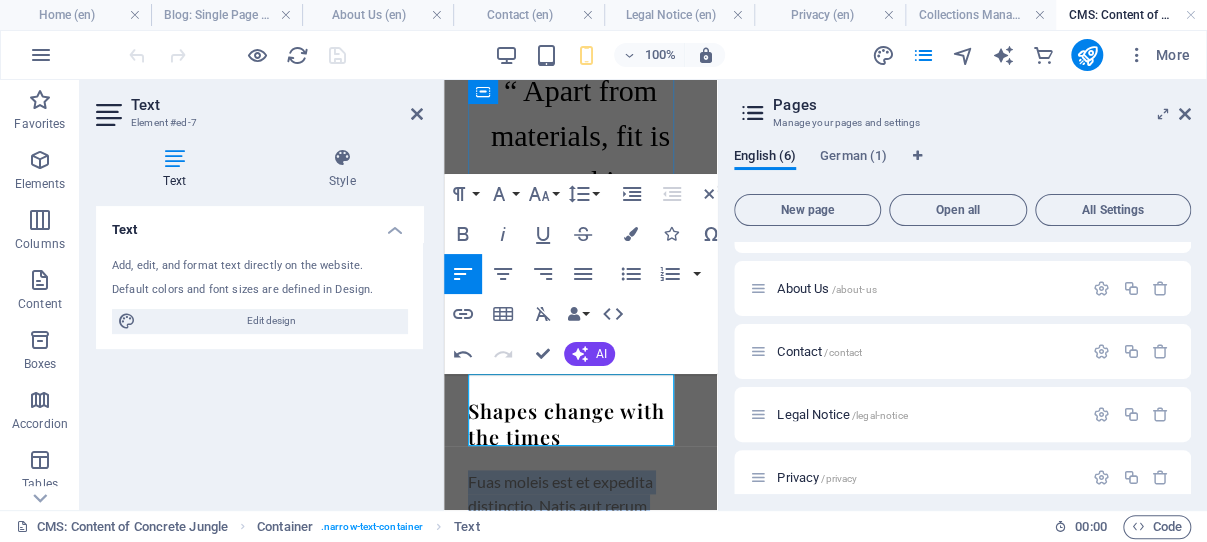 drag, startPoint x: 588, startPoint y: 422, endPoint x: 468, endPoint y: 390, distance: 124.1934 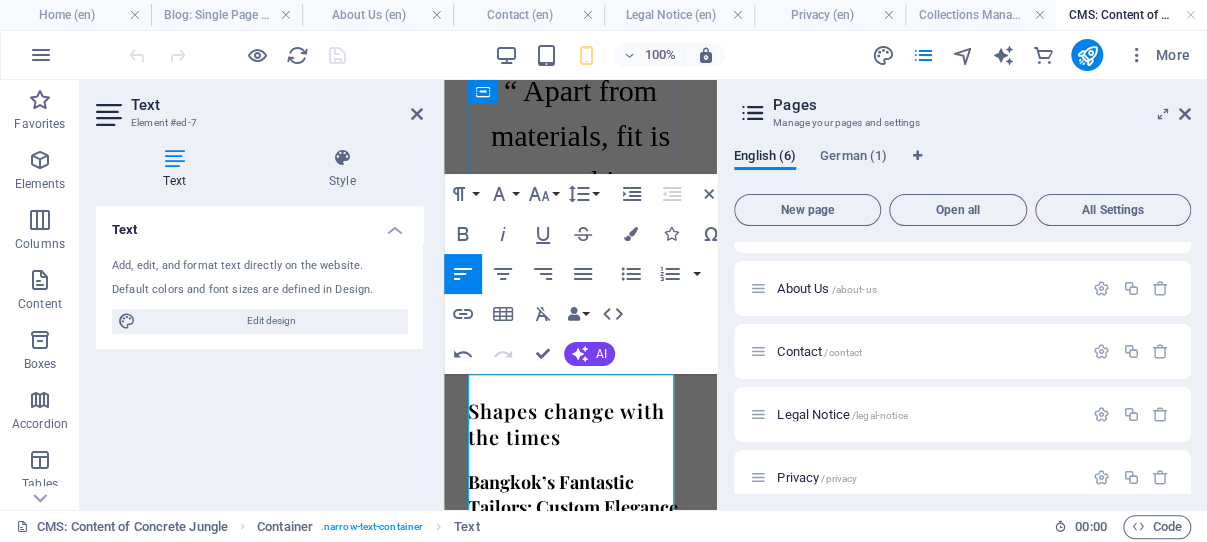 click on "Bangkok’s Fantastic Tailors: Custom Elegance at a Great Price" at bounding box center (580, 508) 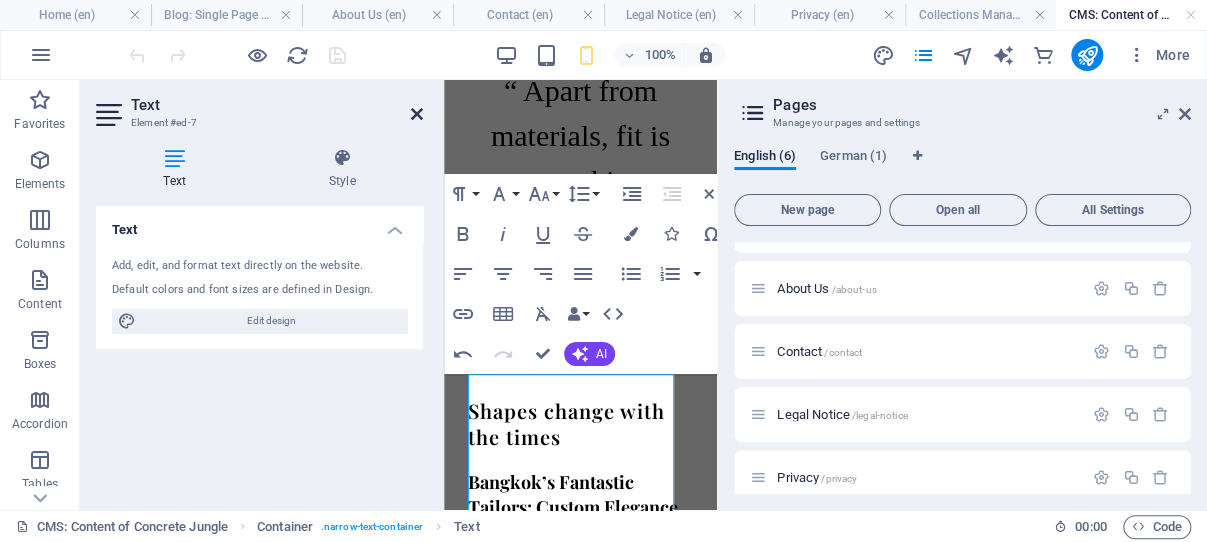 drag, startPoint x: 415, startPoint y: 114, endPoint x: 314, endPoint y: 48, distance: 120.65239 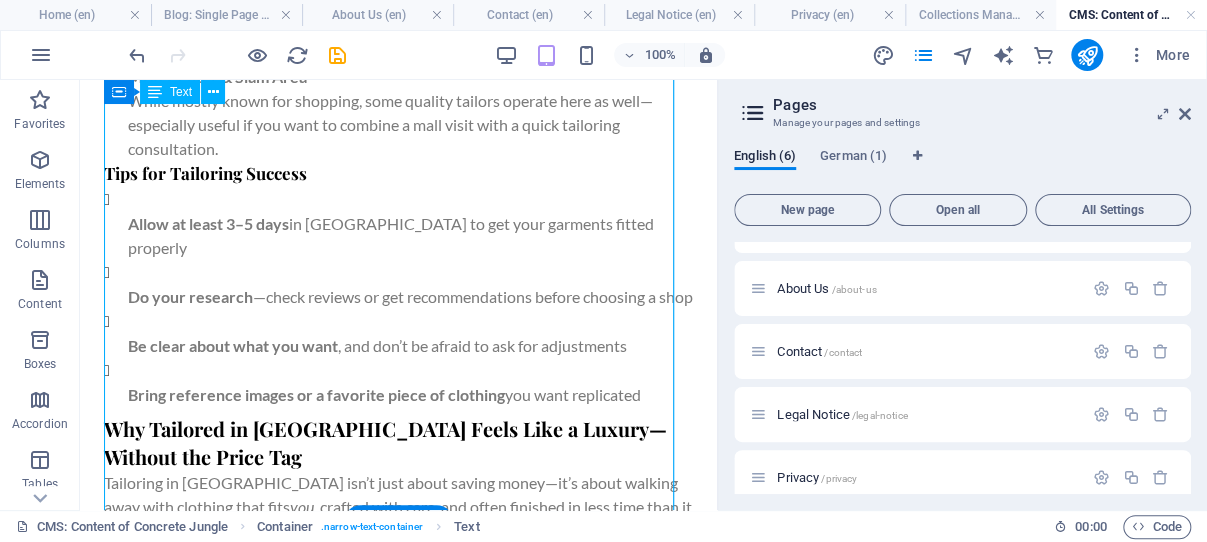 scroll, scrollTop: 3101, scrollLeft: 0, axis: vertical 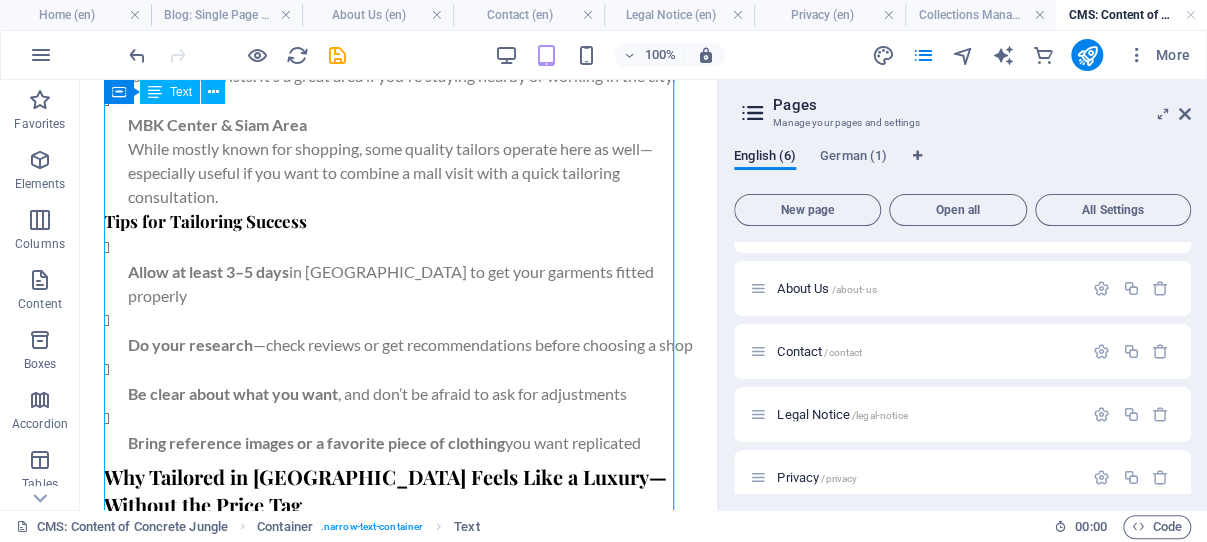 click on "Bangkok’s Fantastic Tailors: Custom Elegance at a Great Price Bangkok isn’t just known for its [DEMOGRAPHIC_DATA], food, and vibrant street life—it’s also one of the best places in the world to get custom-made clothing. Whether you're after a sharp business suit, a traditional Thai outfit, or simply some well-fitted shirts and dresses, the city’s talented tailors can make it happen—with impressive quality and surprisingly affordable prices. Tailoring in [GEOGRAPHIC_DATA]: A Blend of Craft and Convenience What sets Bangkok tailors apart is their blend of skilled craftsmanship, fast turnaround, and value for money. Many tailors have been in business for decades, passing down techniques through generations. From luxurious Italian wools to fine Thai silks, you can choose from a wide range of high-quality fabrics. The Process: Quick, Personal, and Professional Getting something tailored in [GEOGRAPHIC_DATA] is usually a smooth and enjoyable experience. Most reputable shops offer: Same-day fittings or consultations ,  [PERSON_NAME]" at bounding box center [398, -100] 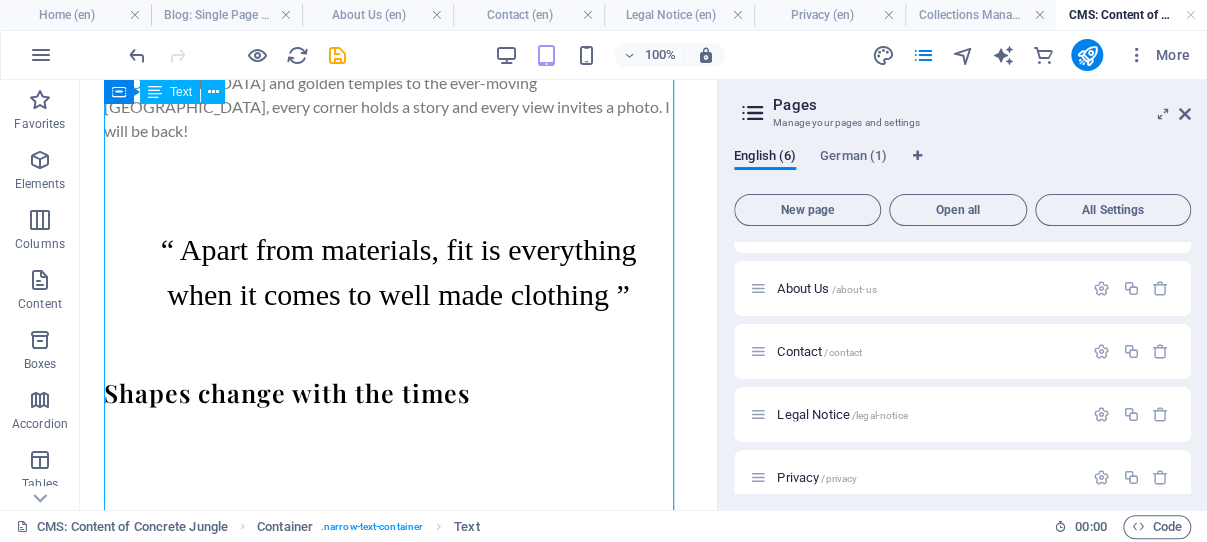 scroll, scrollTop: 4472, scrollLeft: 0, axis: vertical 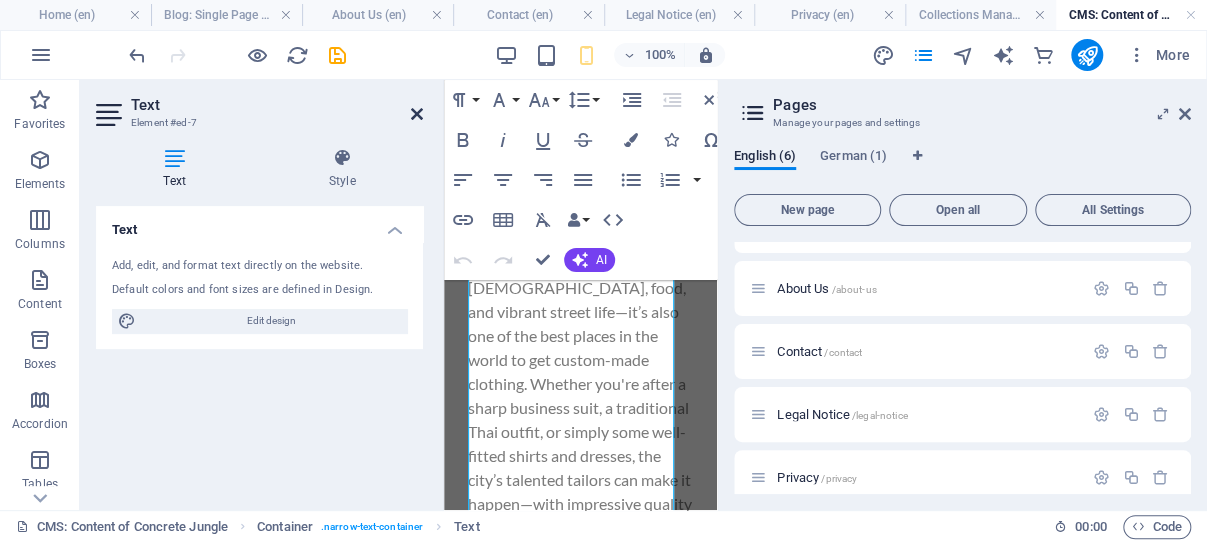 drag, startPoint x: 416, startPoint y: 109, endPoint x: 270, endPoint y: 121, distance: 146.49232 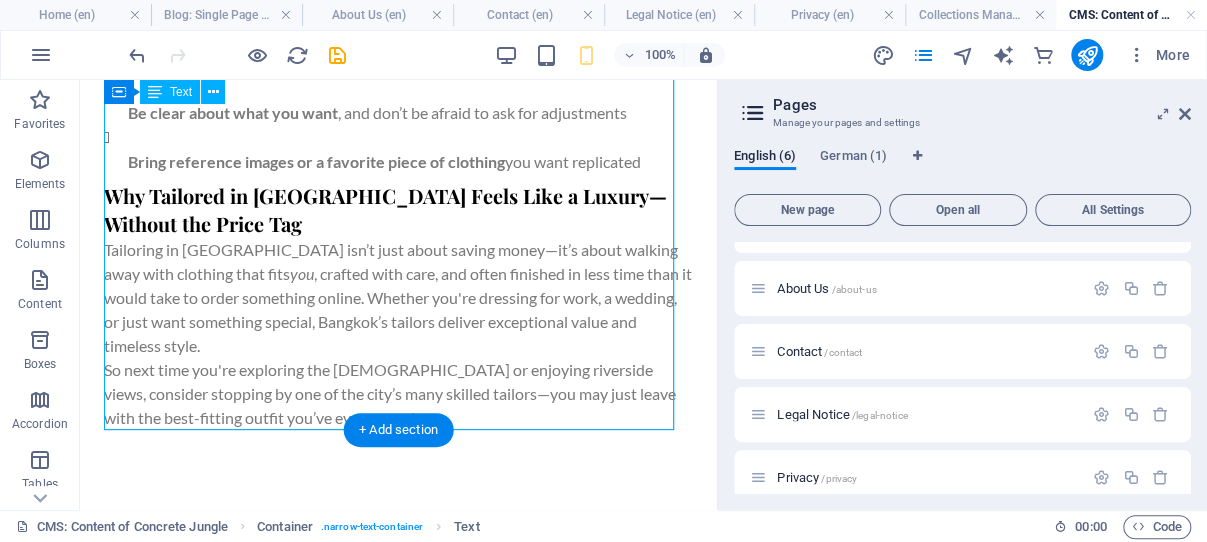 scroll, scrollTop: 3207, scrollLeft: 0, axis: vertical 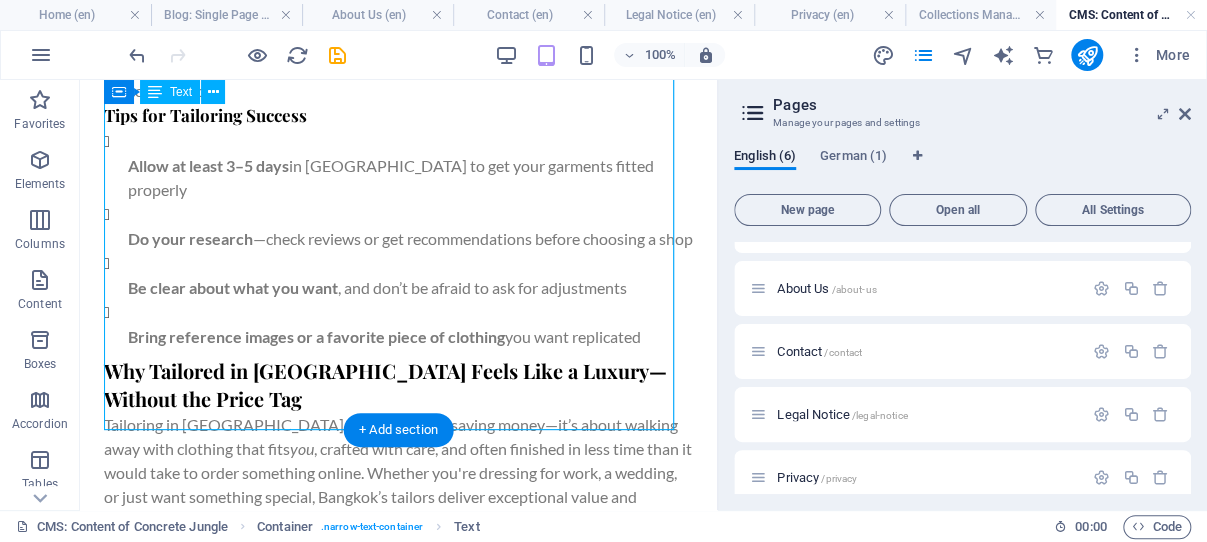 click on "Bangkok’s Fantastic Tailors: Custom Elegance at a Great Price Bangkok isn’t just known for its [DEMOGRAPHIC_DATA], food, and vibrant street life—it’s also one of the best places in the world to get custom-made clothing. Whether you're after a sharp business suit, a traditional Thai outfit, or simply some well-fitted shirts and dresses, the city’s talented tailors can make it happen—with impressive quality and surprisingly affordable prices. Tailoring in [GEOGRAPHIC_DATA]: A Blend of Craft and Convenience What sets Bangkok tailors apart is their blend of skilled craftsmanship, fast turnaround, and value for money. Many tailors have been in business for decades, passing down techniques through generations. From luxurious Italian wools to fine Thai silks, you can choose from a wide range of high-quality fabrics. The Process: Quick, Personal, and Professional Getting something tailored in [GEOGRAPHIC_DATA] is usually a smooth and enjoyable experience. Most reputable shops offer: Same-day fittings or consultations ,  [PERSON_NAME]" at bounding box center [398, -206] 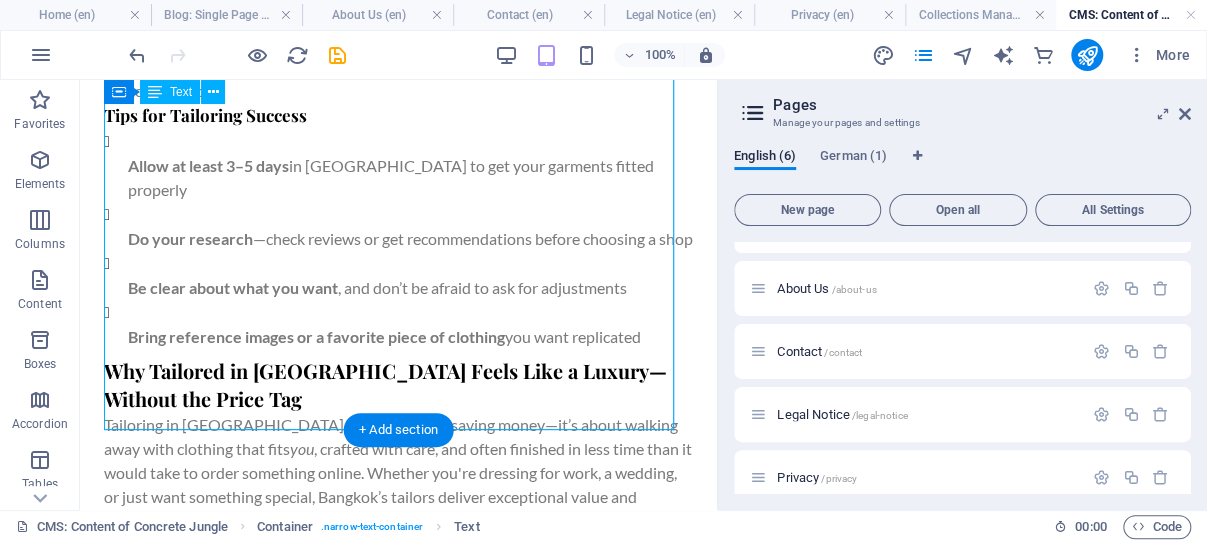 click on "Bangkok’s Fantastic Tailors: Custom Elegance at a Great Price Bangkok isn’t just known for its [DEMOGRAPHIC_DATA], food, and vibrant street life—it’s also one of the best places in the world to get custom-made clothing. Whether you're after a sharp business suit, a traditional Thai outfit, or simply some well-fitted shirts and dresses, the city’s talented tailors can make it happen—with impressive quality and surprisingly affordable prices. Tailoring in [GEOGRAPHIC_DATA]: A Blend of Craft and Convenience What sets Bangkok tailors apart is their blend of skilled craftsmanship, fast turnaround, and value for money. Many tailors have been in business for decades, passing down techniques through generations. From luxurious Italian wools to fine Thai silks, you can choose from a wide range of high-quality fabrics. The Process: Quick, Personal, and Professional Getting something tailored in [GEOGRAPHIC_DATA] is usually a smooth and enjoyable experience. Most reputable shops offer: Same-day fittings or consultations ,  [PERSON_NAME]" at bounding box center [398, -206] 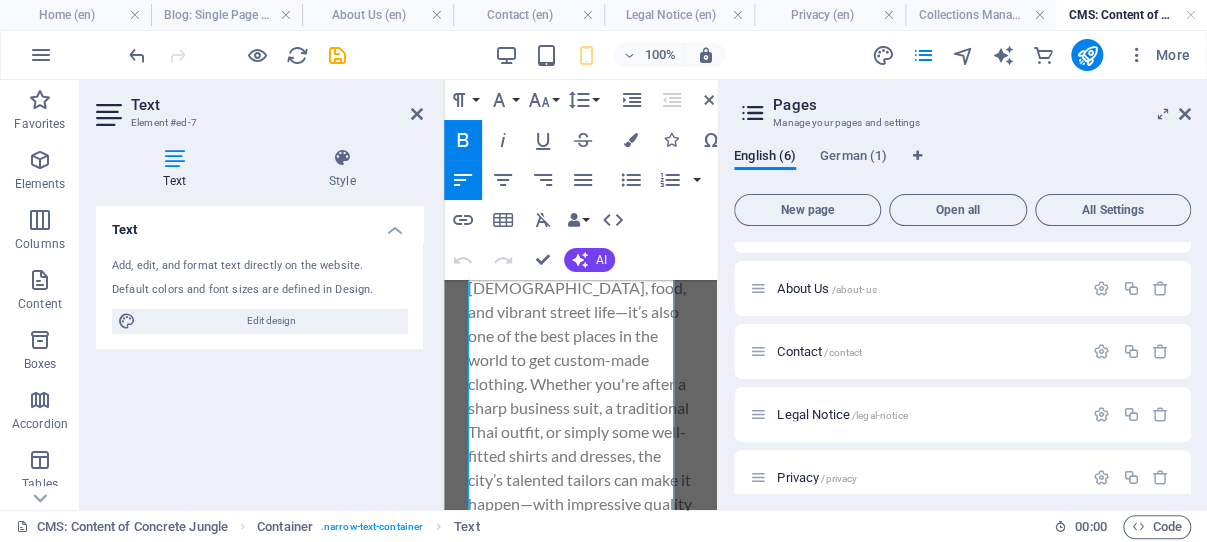 click on "Bangkok isn’t just known for its [DEMOGRAPHIC_DATA], food, and vibrant street life—it’s also one of the best places in the world to get custom-made clothing. Whether you're after a sharp business suit, a traditional Thai outfit, or simply some well-fitted shirts and dresses, the city’s talented tailors can make it happen—with impressive quality and surprisingly affordable prices." at bounding box center (580, 408) 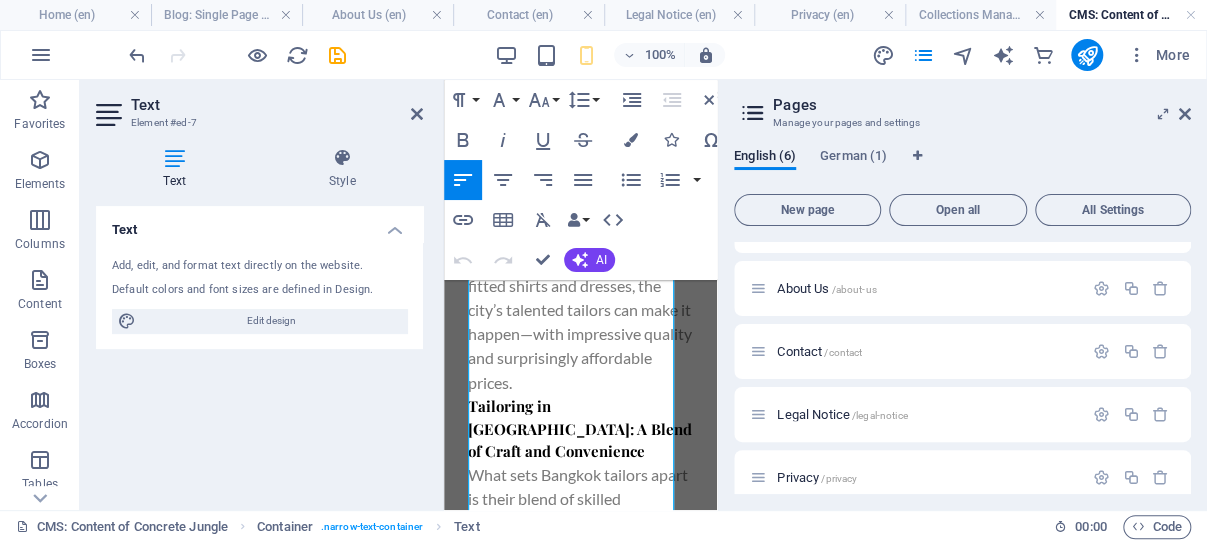 scroll, scrollTop: 4684, scrollLeft: 0, axis: vertical 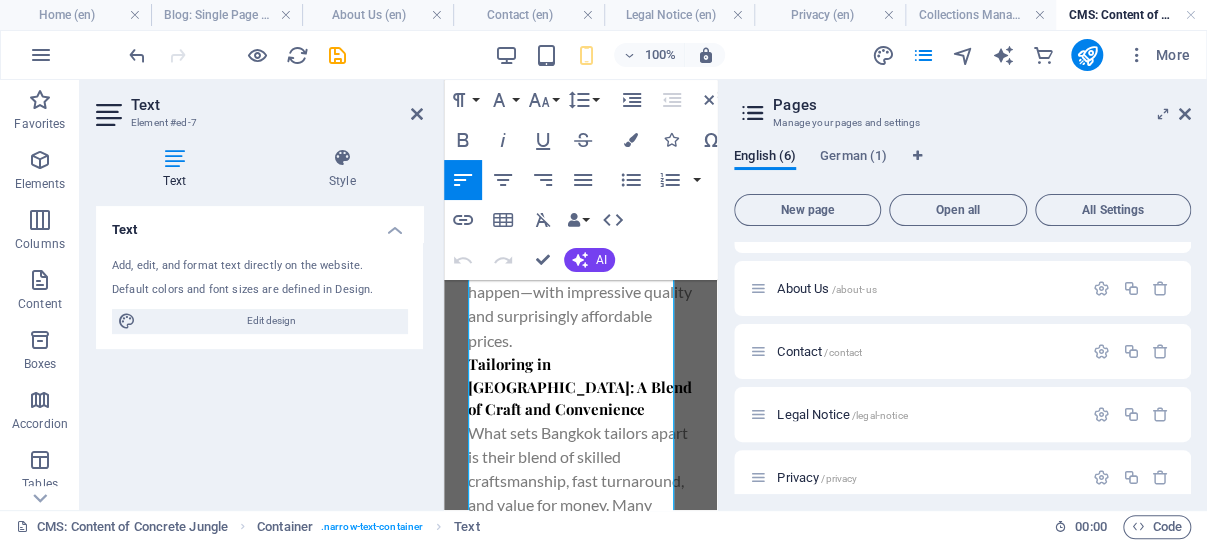 click on "What sets Bangkok tailors apart is their blend of skilled craftsmanship, fast turnaround, and value for money. Many tailors have been in business for decades, passing down techniques through generations. From luxurious Italian wools to fine Thai silks, you can choose from a wide range of high-quality fabrics." at bounding box center (580, 552) 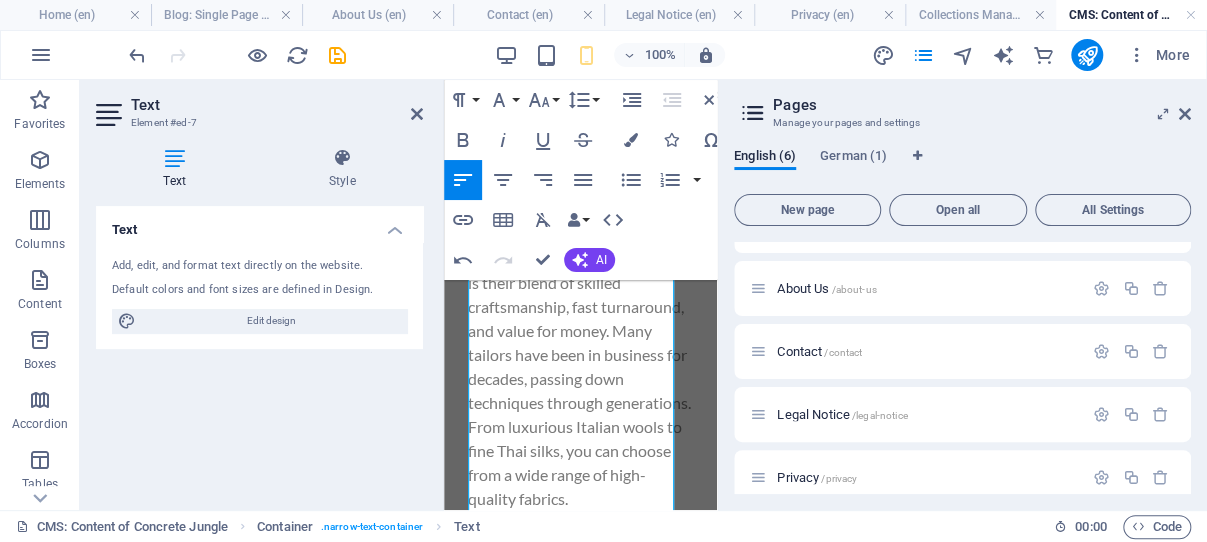 scroll, scrollTop: 4896, scrollLeft: 0, axis: vertical 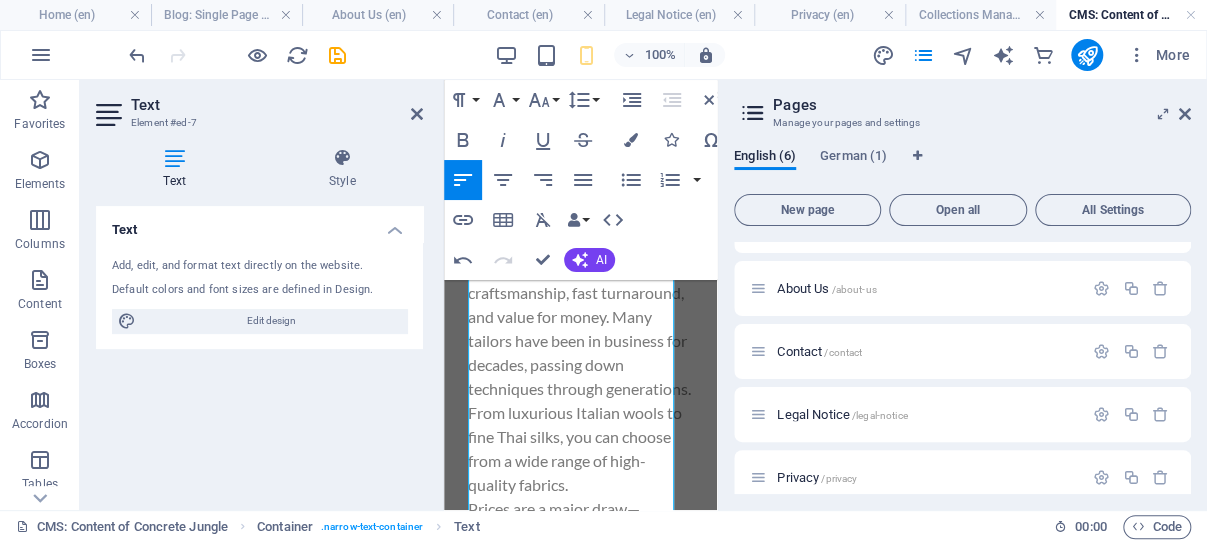 type 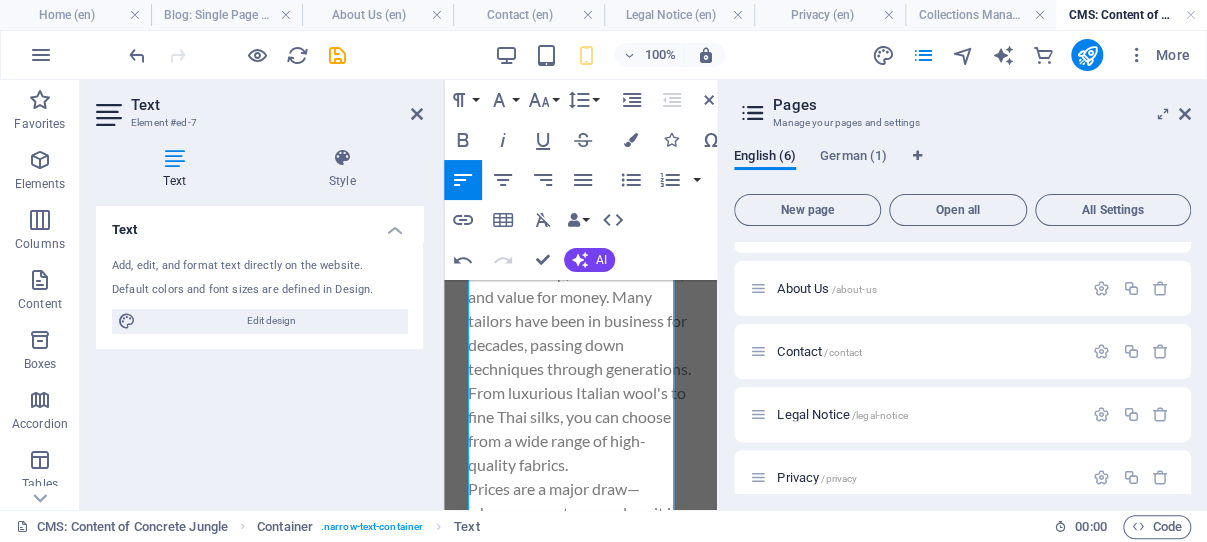 scroll, scrollTop: 4896, scrollLeft: 0, axis: vertical 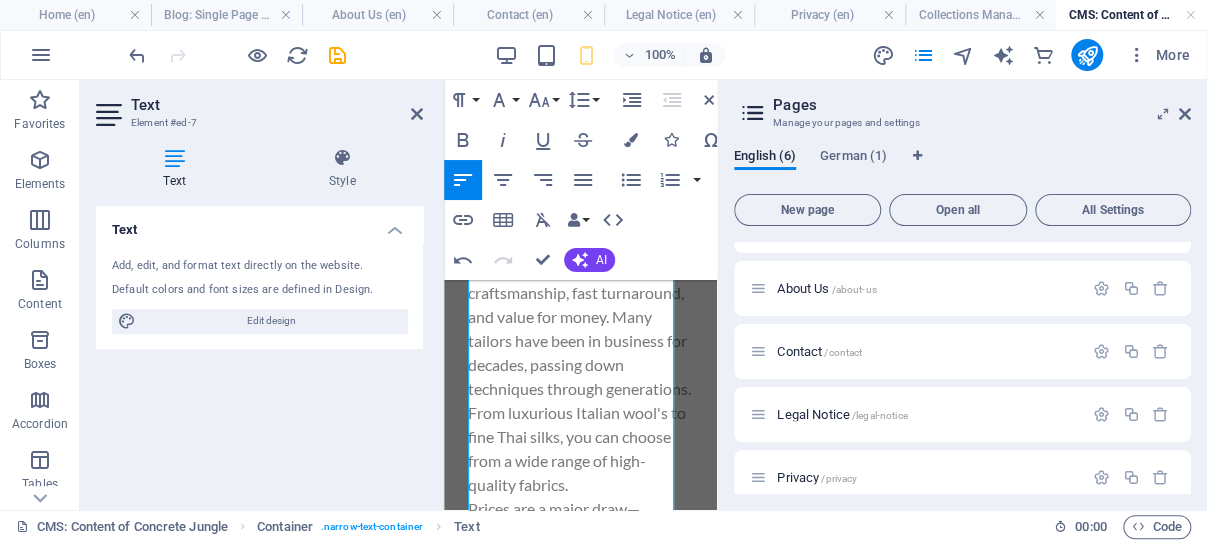 click on "What sets Bangkok tailors apart is their blend of skilled craftsmanship, fast turnaround, and value for money. Many tailors have been in business for decades, passing down techniques through generations. From luxurious Italian wool's to fine Thai silks, you can choose from a wide range of high-quality fabrics." at bounding box center (580, 364) 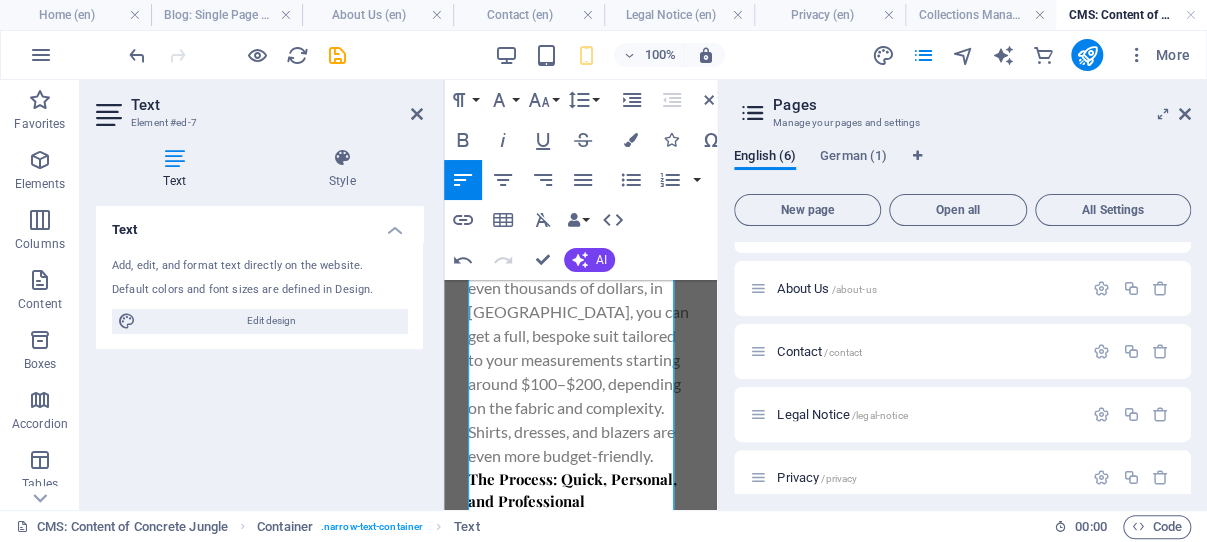 scroll, scrollTop: 5214, scrollLeft: 0, axis: vertical 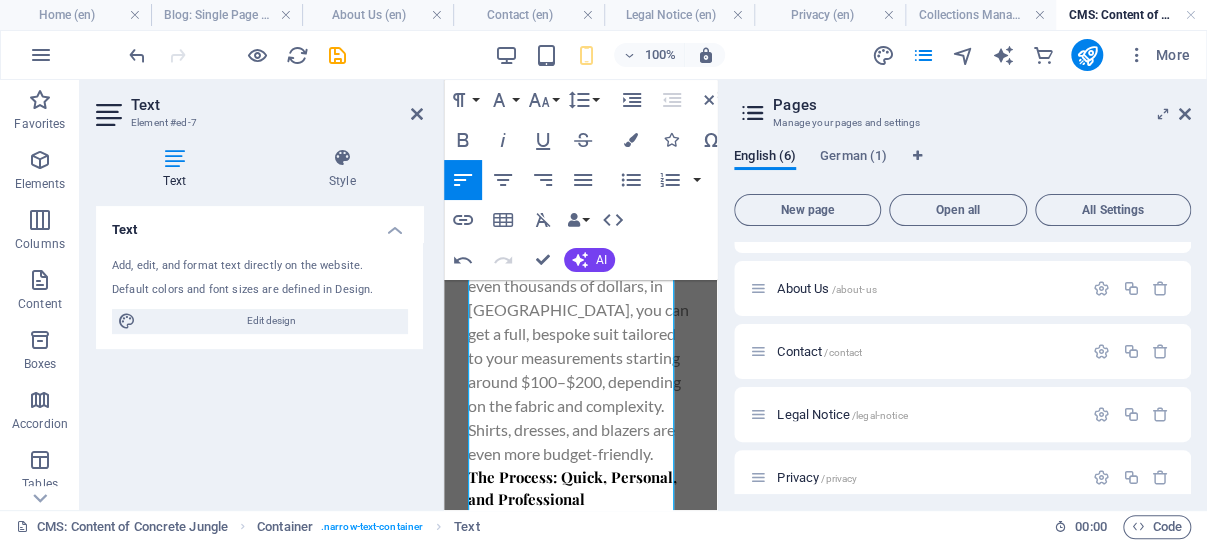click on "Prices are a major draw—whereas a custom-made suit in the West can cost hundreds or even thousands of dollars, in [GEOGRAPHIC_DATA], you can get a full, bespoke suit tailored to your measurements starting around $100–$200, depending on the fabric and complexity. Shirts, dresses, and blazers are even more budget-friendly." at bounding box center [580, 334] 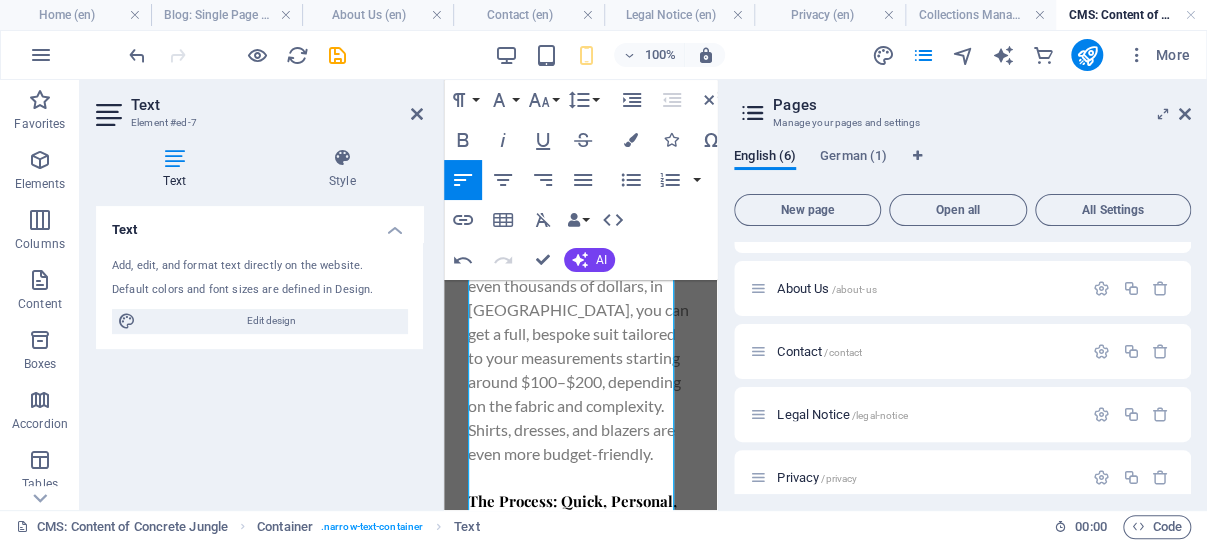 scroll, scrollTop: 5426, scrollLeft: 0, axis: vertical 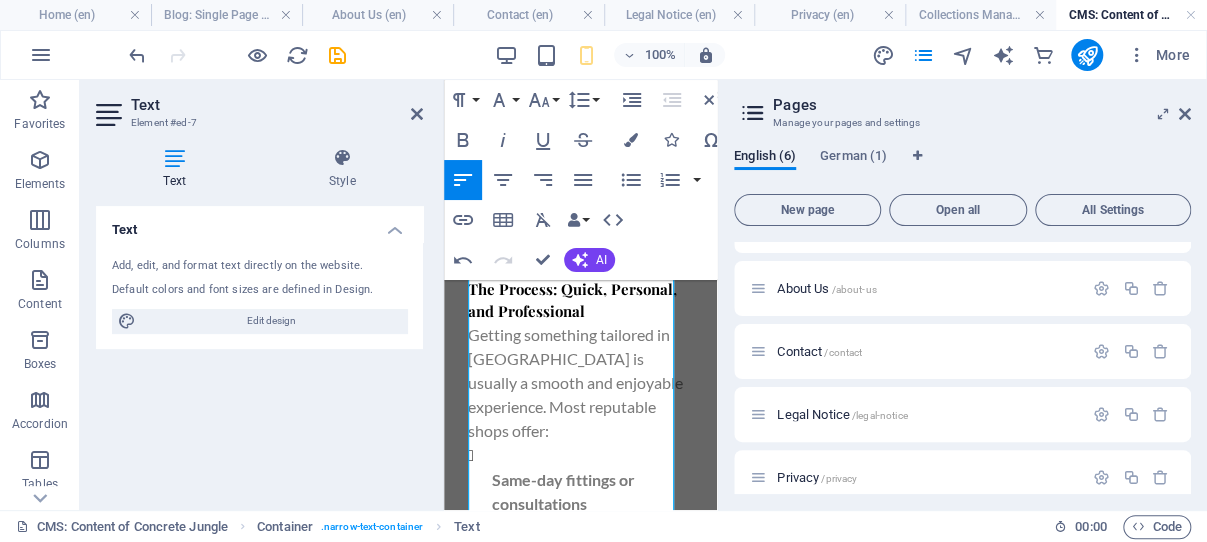 click on "Getting something tailored in [GEOGRAPHIC_DATA] is usually a smooth and enjoyable experience. Most reputable shops offer:" at bounding box center [580, 383] 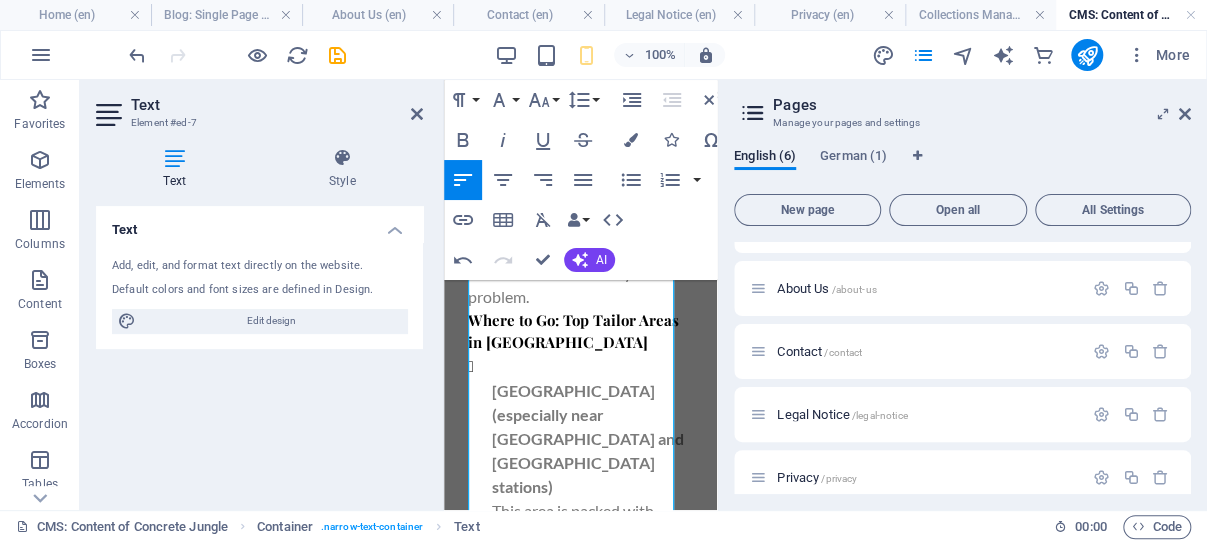 scroll, scrollTop: 6062, scrollLeft: 0, axis: vertical 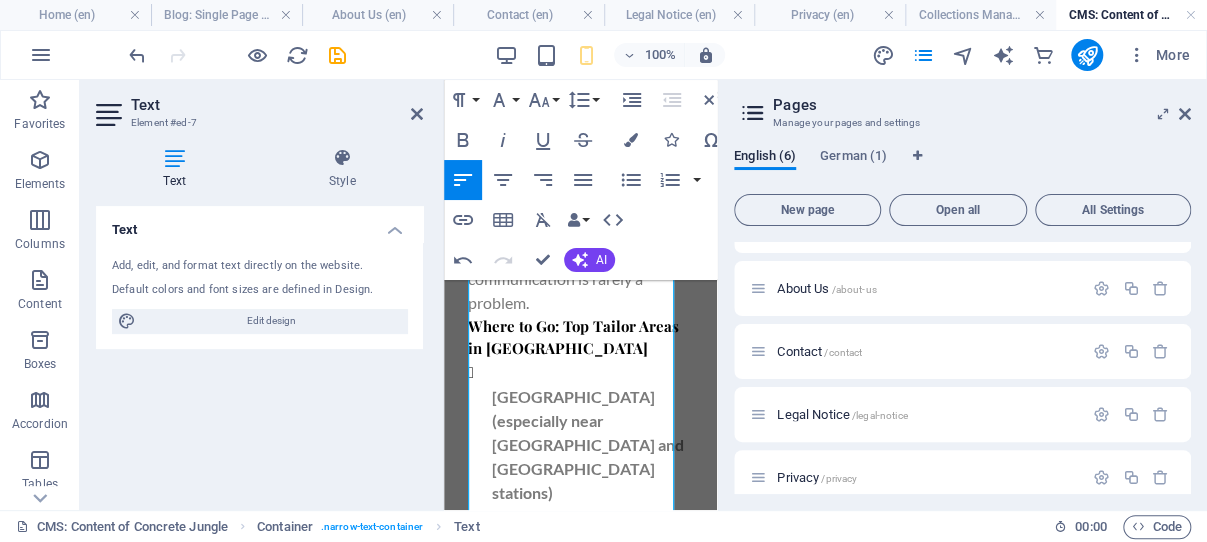 click on "Most tailors speak excellent English and are used to working with international visitors, so communication is rarely a problem." at bounding box center (580, 255) 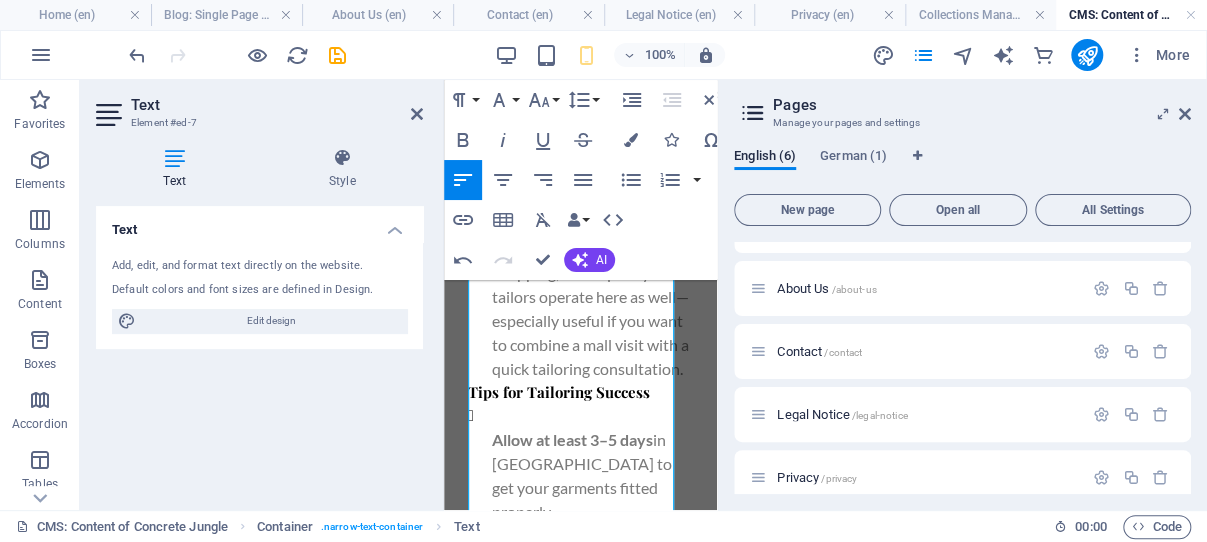 scroll, scrollTop: 6910, scrollLeft: 0, axis: vertical 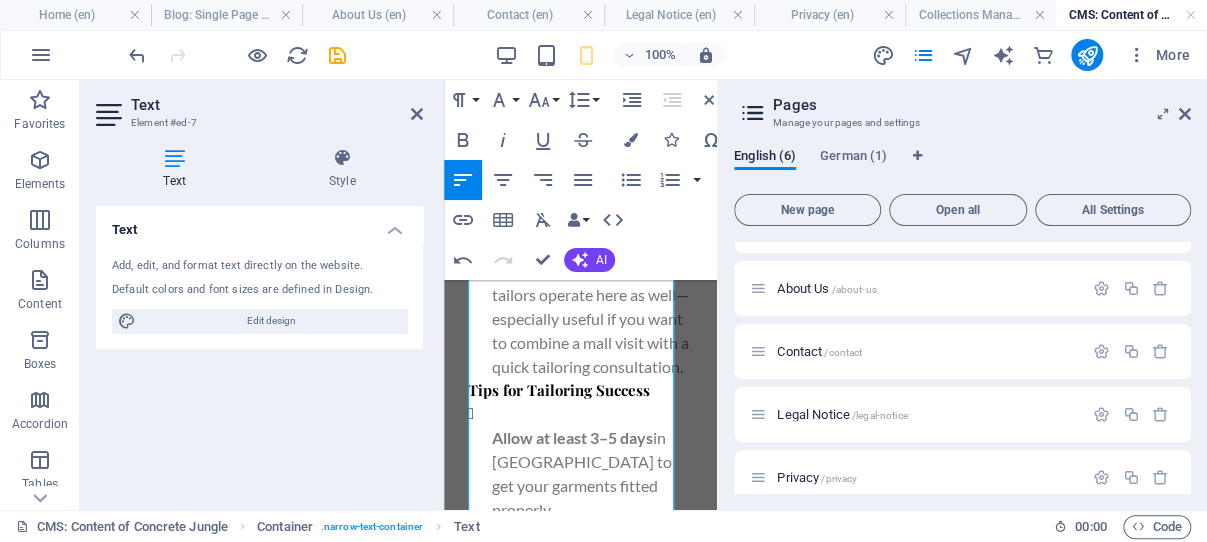 click on "MBK Center & Siam Area While mostly known for shopping, some quality tailors operate here as well—especially useful if you want to combine a mall visit with a quick tailoring consultation." at bounding box center [592, 295] 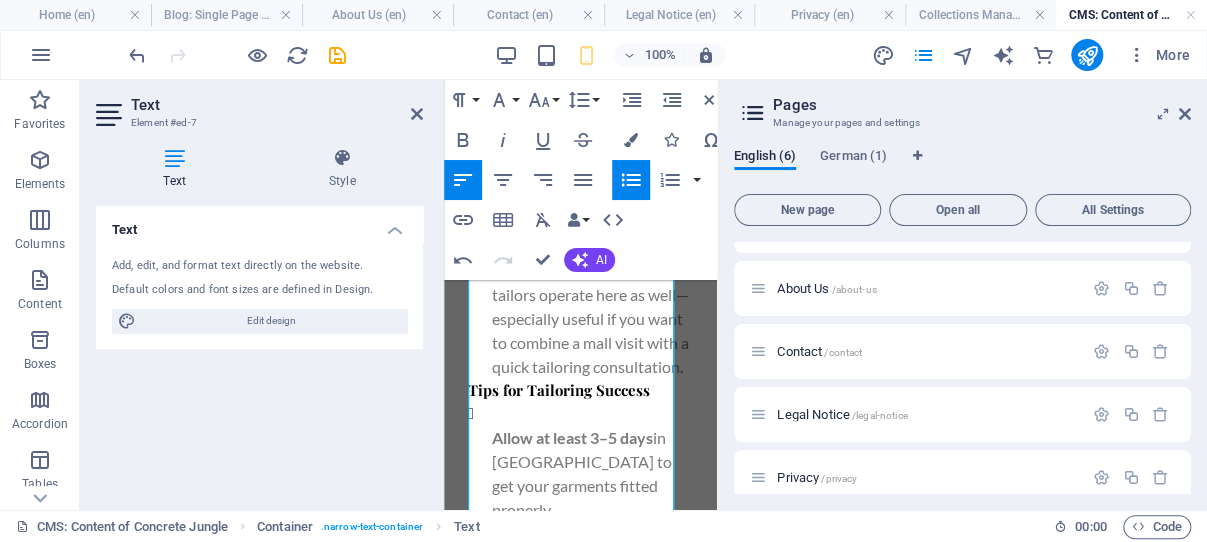 click on "MBK Center & Siam Area While mostly known for shopping, some quality tailors operate here as well—especially useful if you want to combine a mall visit with a quick tailoring consultation." at bounding box center [592, 295] 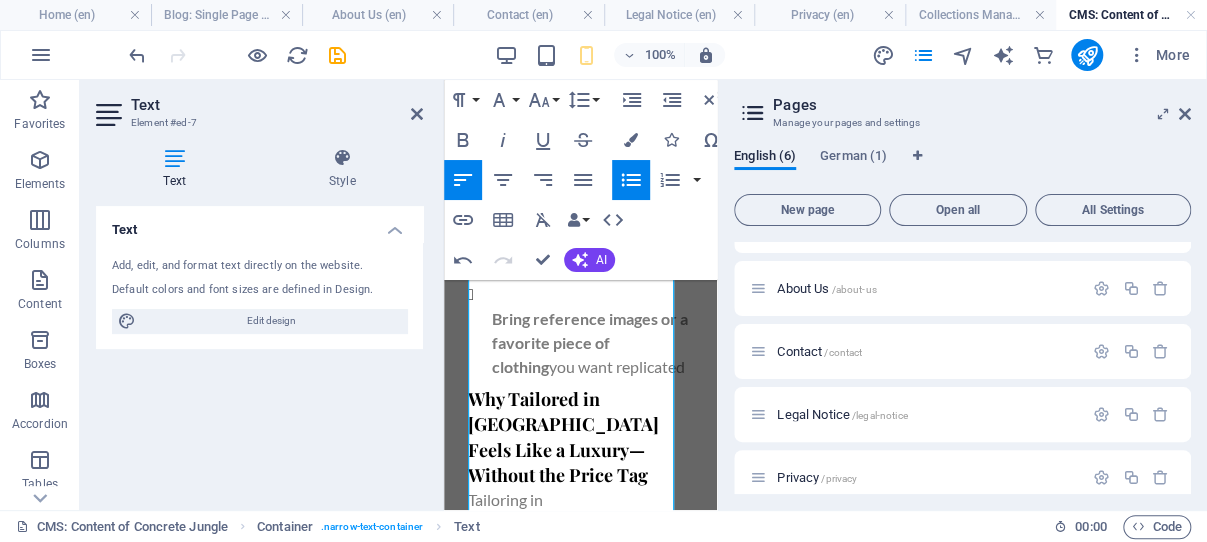 scroll, scrollTop: 7440, scrollLeft: 0, axis: vertical 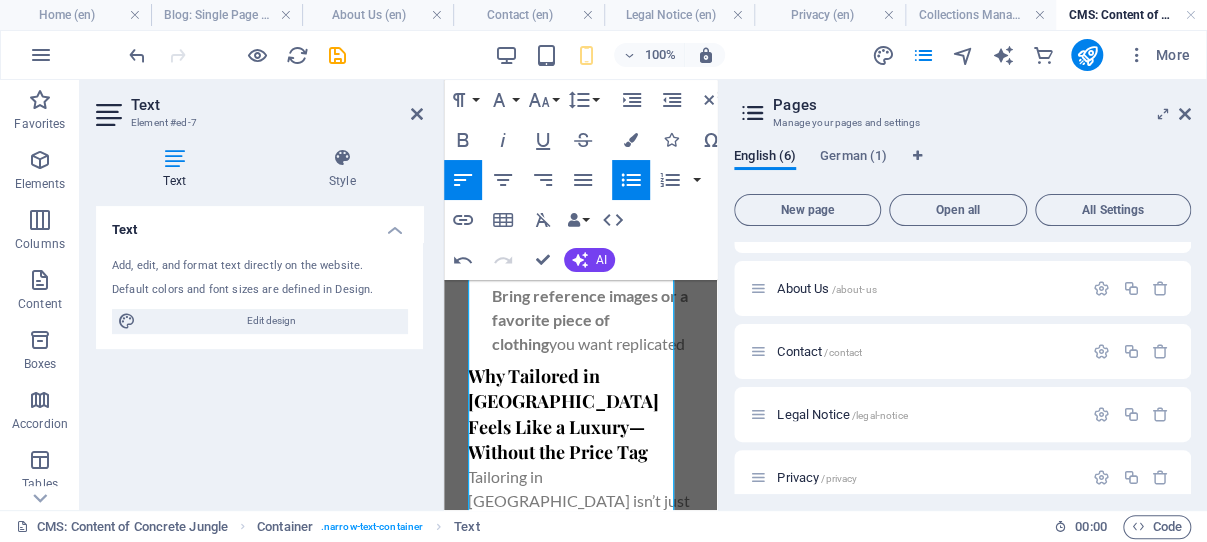 click on "Tailoring in [GEOGRAPHIC_DATA] isn’t just about saving money—it’s about walking away with clothing that fits  you , crafted with care, and often finished in less time than it would take to order something online. Whether you're dressing for work, a wedding, or just want something special, Bangkok’s tailors deliver exceptional value and timeless style." at bounding box center [580, 609] 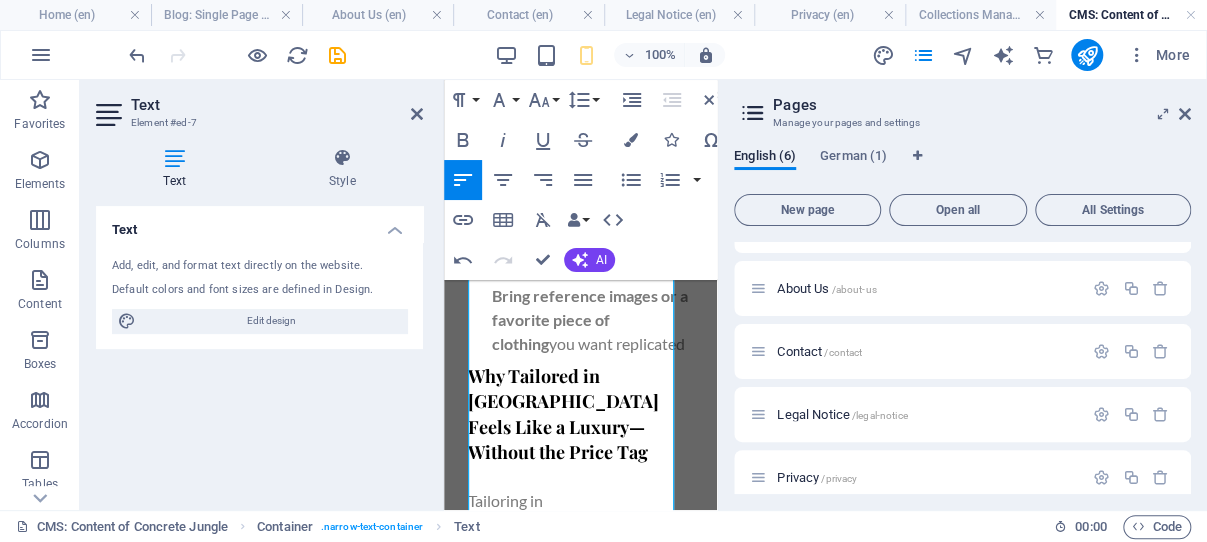 scroll, scrollTop: 7652, scrollLeft: 0, axis: vertical 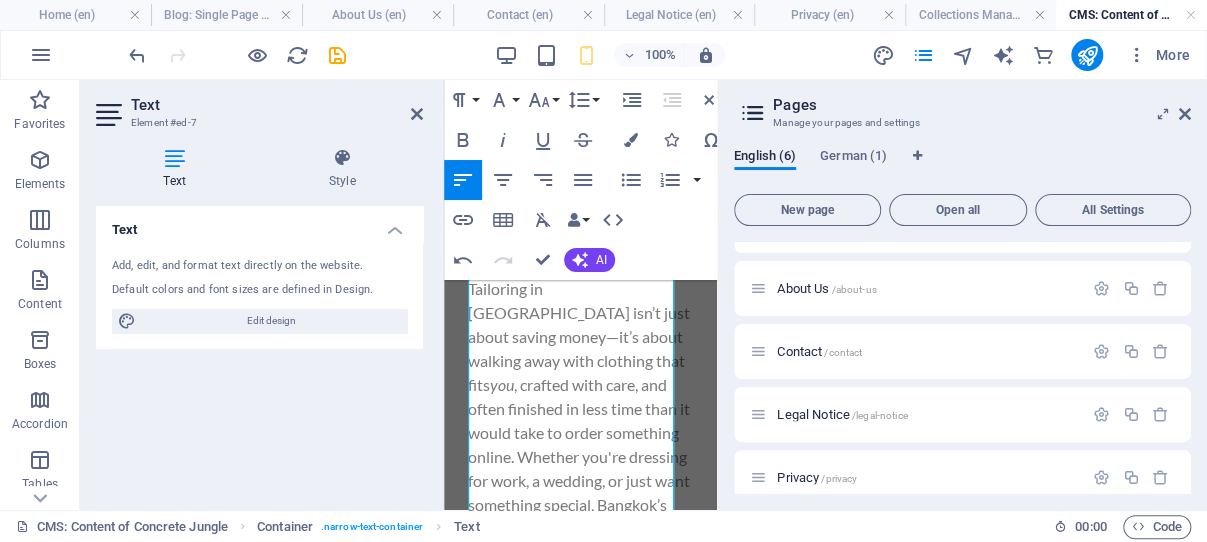 click on "Tailoring in [GEOGRAPHIC_DATA] isn’t just about saving money—it’s about walking away with clothing that fits  you , crafted with care, and often finished in less time than it would take to order something online. Whether you're dressing for work, a wedding, or just want something special, Bangkok’s tailors deliver exceptional value and timeless style." at bounding box center [580, 421] 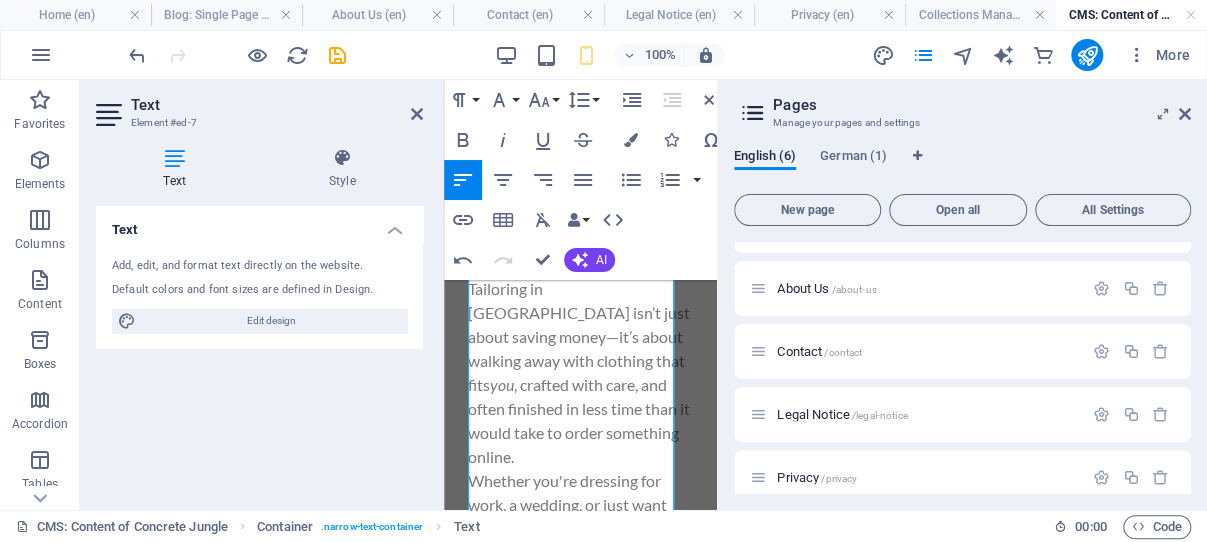 click on "Tailoring in [GEOGRAPHIC_DATA] isn’t just about saving money—it’s about walking away with clothing that fits  you , crafted with care, and often finished in less time than it would take to order something online." at bounding box center (580, 373) 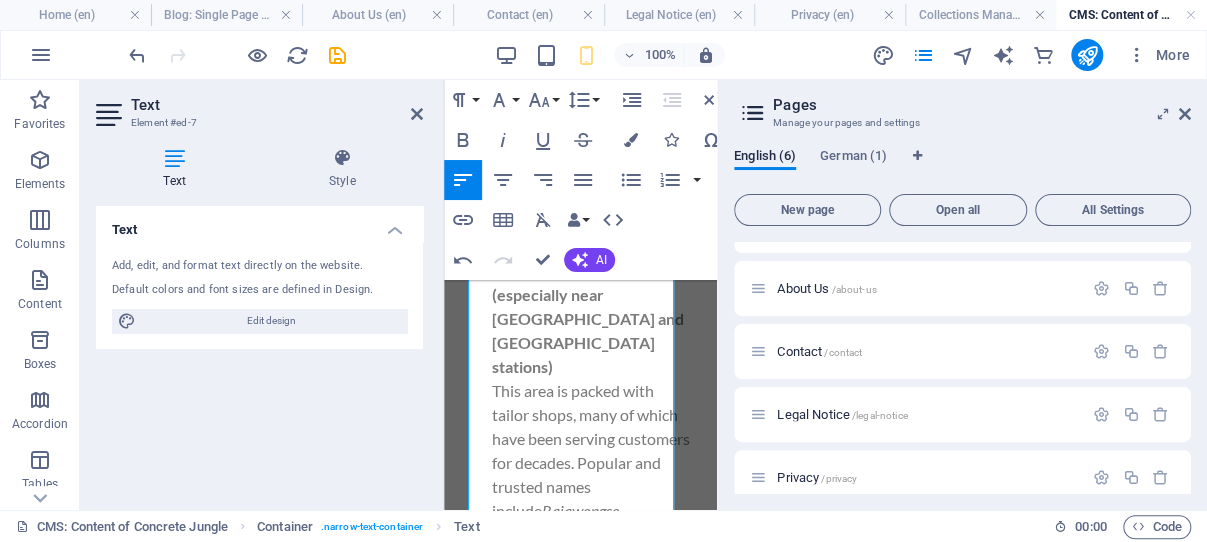 scroll, scrollTop: 6106, scrollLeft: 0, axis: vertical 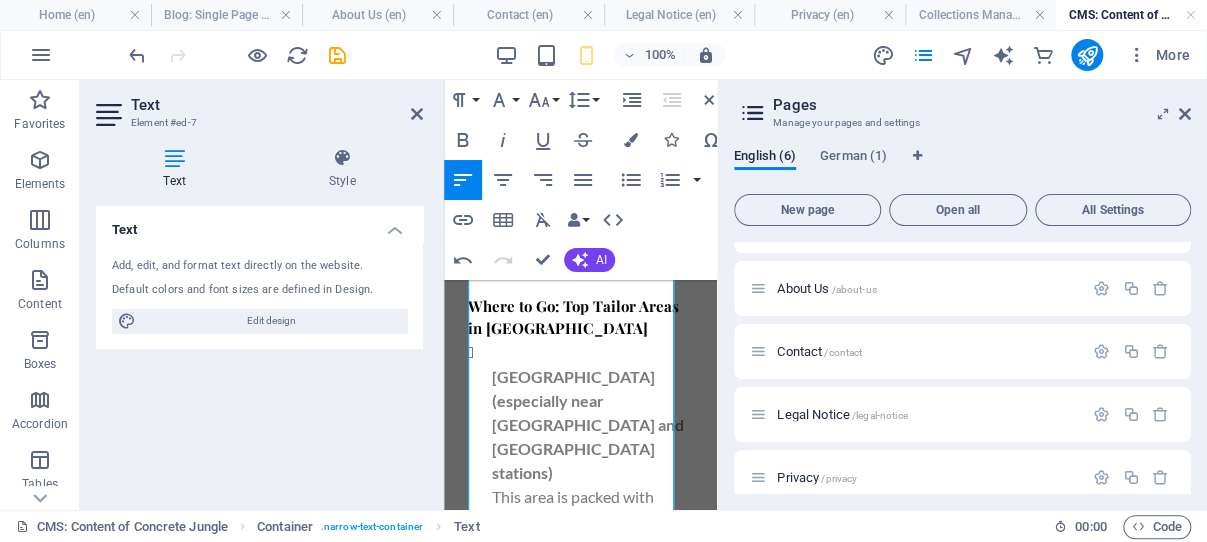 click on "[GEOGRAPHIC_DATA] (especially near [GEOGRAPHIC_DATA] and [GEOGRAPHIC_DATA] stations) This area is packed with tailor shops, many of which have been serving customers for decades. Popular and trusted names include  Rajawongse [PERSON_NAME] , and  [PERSON_NAME] Fashions —all known for excellent workmanship and customer service." at bounding box center [592, 569] 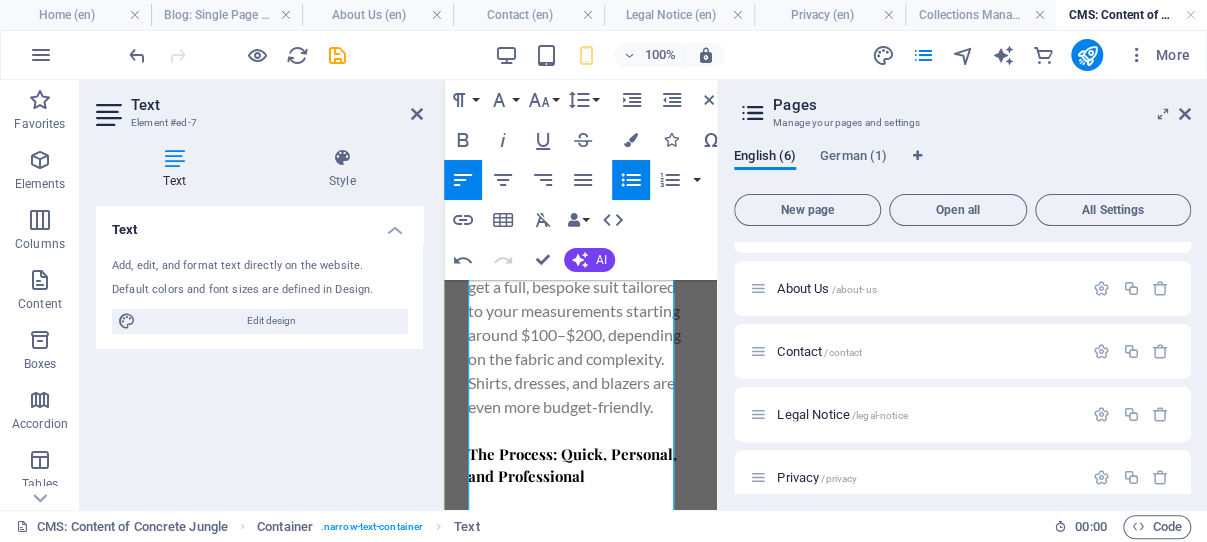 scroll, scrollTop: 5152, scrollLeft: 0, axis: vertical 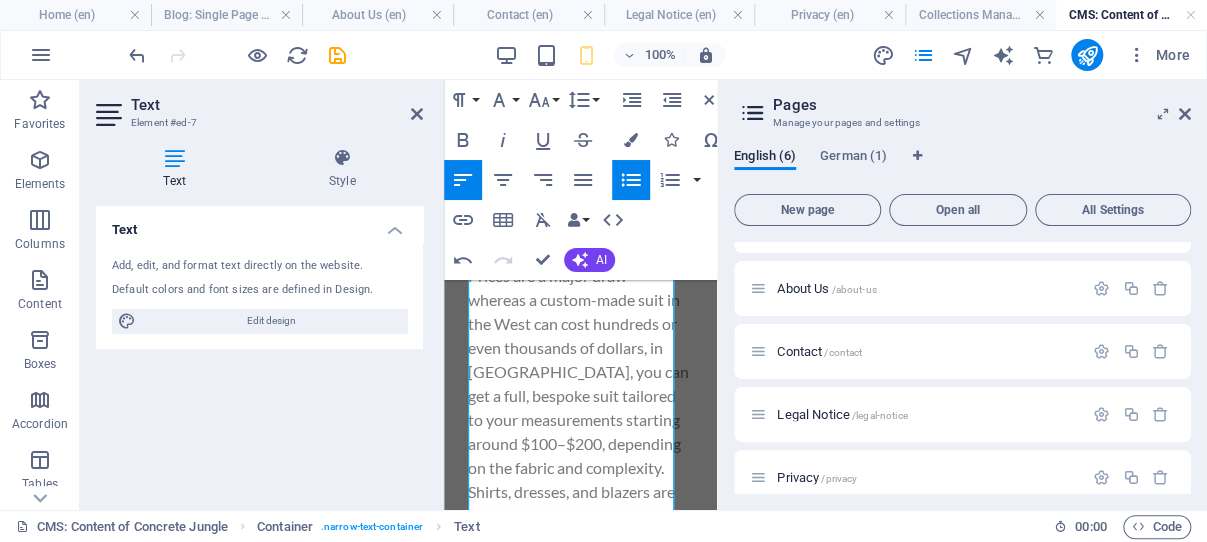 click on "Prices are a major draw—whereas a custom-made suit in the West can cost hundreds or even thousands of dollars, in [GEOGRAPHIC_DATA], you can get a full, bespoke suit tailored to your measurements starting around $100–$200, depending on the fabric and complexity. Shirts, dresses, and blazers are even more budget-friendly." at bounding box center (580, 396) 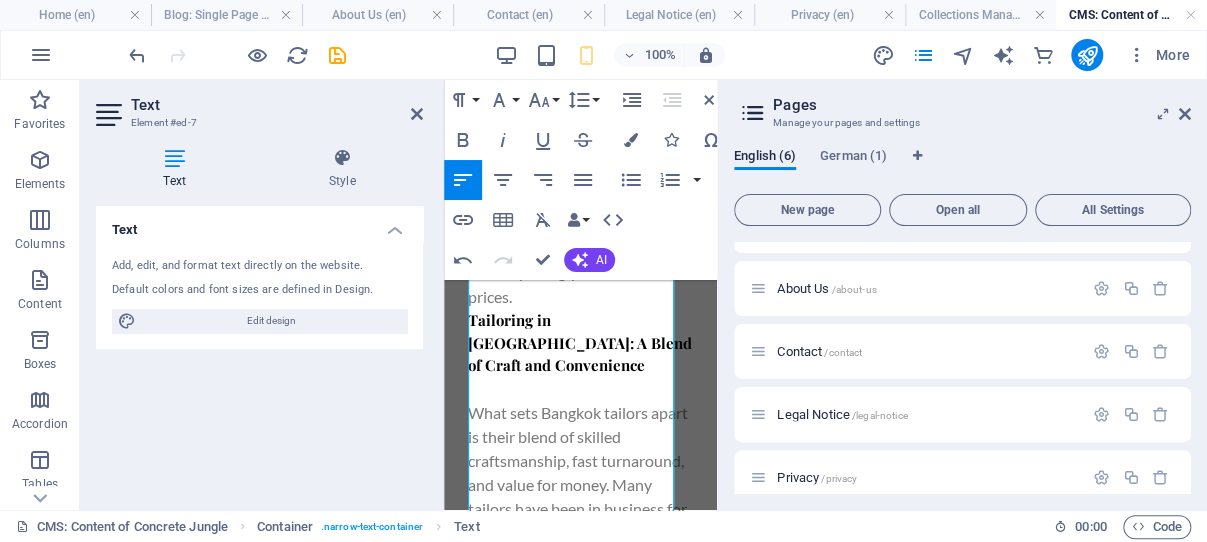 scroll, scrollTop: 4622, scrollLeft: 0, axis: vertical 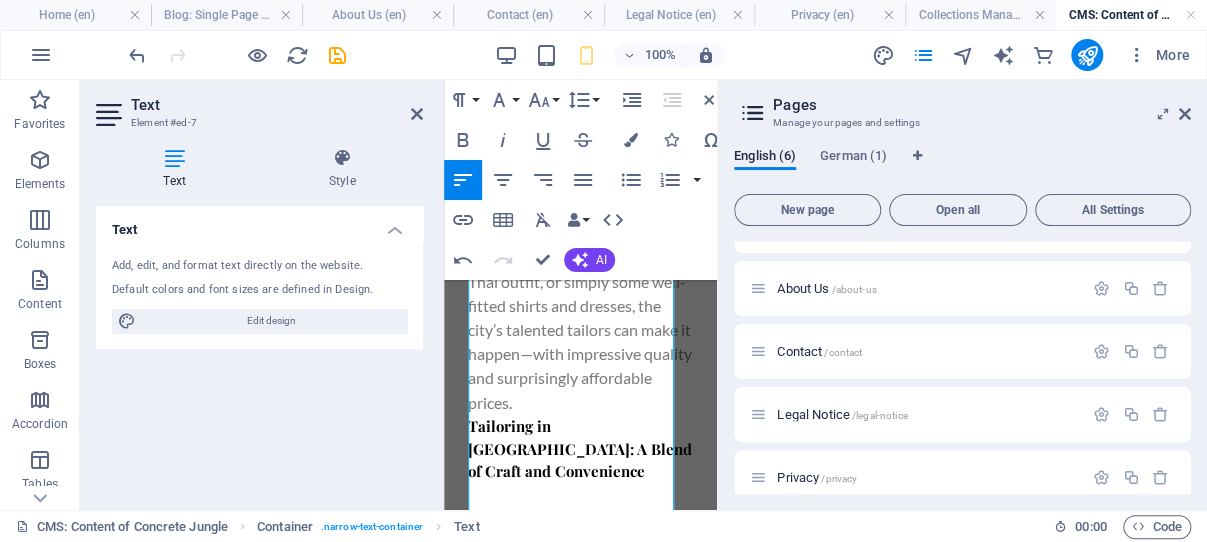 click on "Bangkok isn’t just known for its [DEMOGRAPHIC_DATA], food, and vibrant street life—it’s also one of the best places in the world to get custom-made clothing. Whether you're after a sharp business suit, a traditional Thai outfit, or simply some well-fitted shirts and dresses, the city’s talented tailors can make it happen—with impressive quality and surprisingly affordable prices." at bounding box center (580, 258) 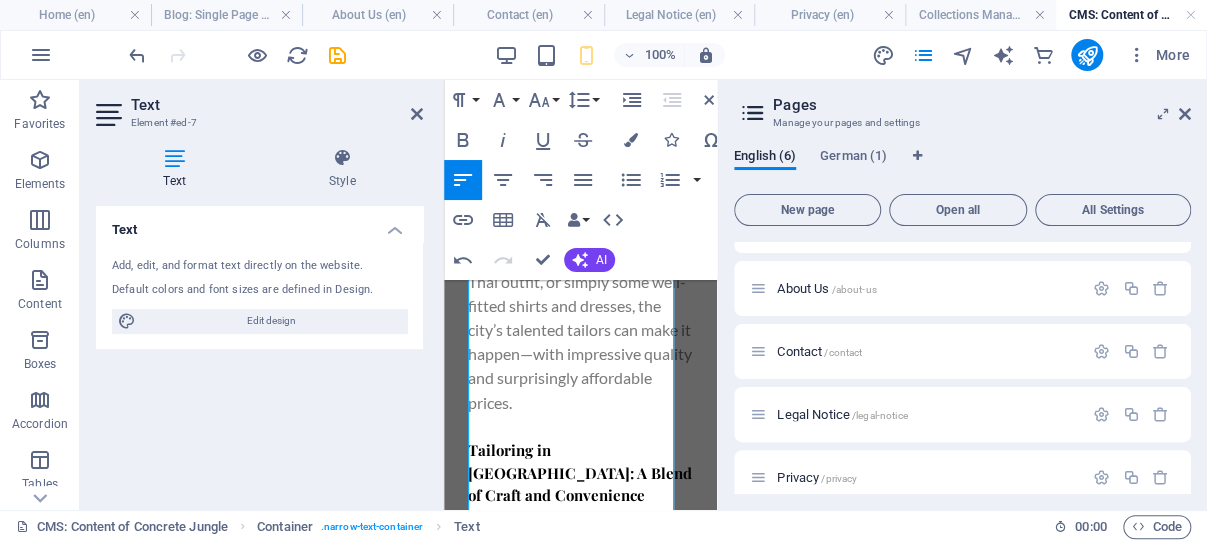 scroll, scrollTop: 4410, scrollLeft: 0, axis: vertical 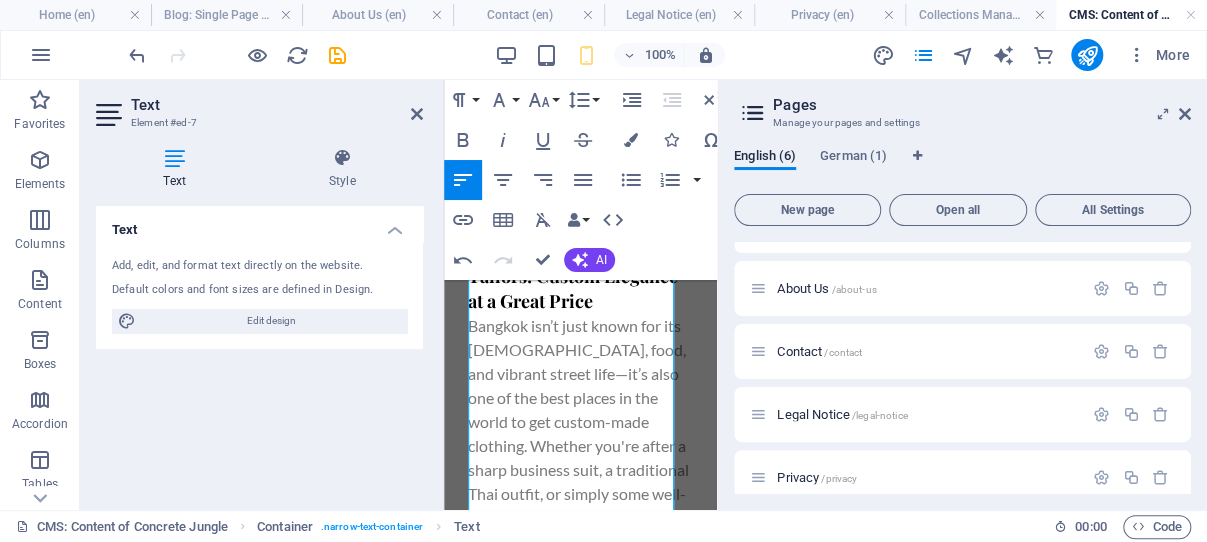 click on "Bangkok isn’t just known for its [DEMOGRAPHIC_DATA], food, and vibrant street life—it’s also one of the best places in the world to get custom-made clothing. Whether you're after a sharp business suit, a traditional Thai outfit, or simply some well-fitted shirts and dresses, the city’s talented tailors can make it happen—with impressive quality and surprisingly affordable prices." at bounding box center (580, 470) 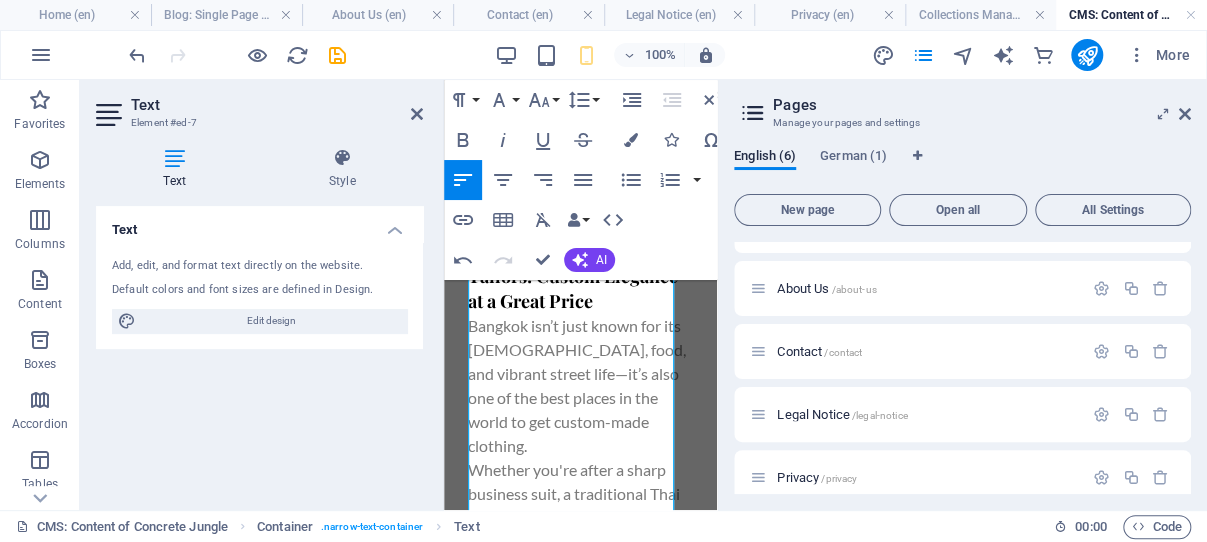 click on "Bangkok isn’t just known for its [DEMOGRAPHIC_DATA], food, and vibrant street life—it’s also one of the best places in the world to get custom-made clothing." at bounding box center [580, 386] 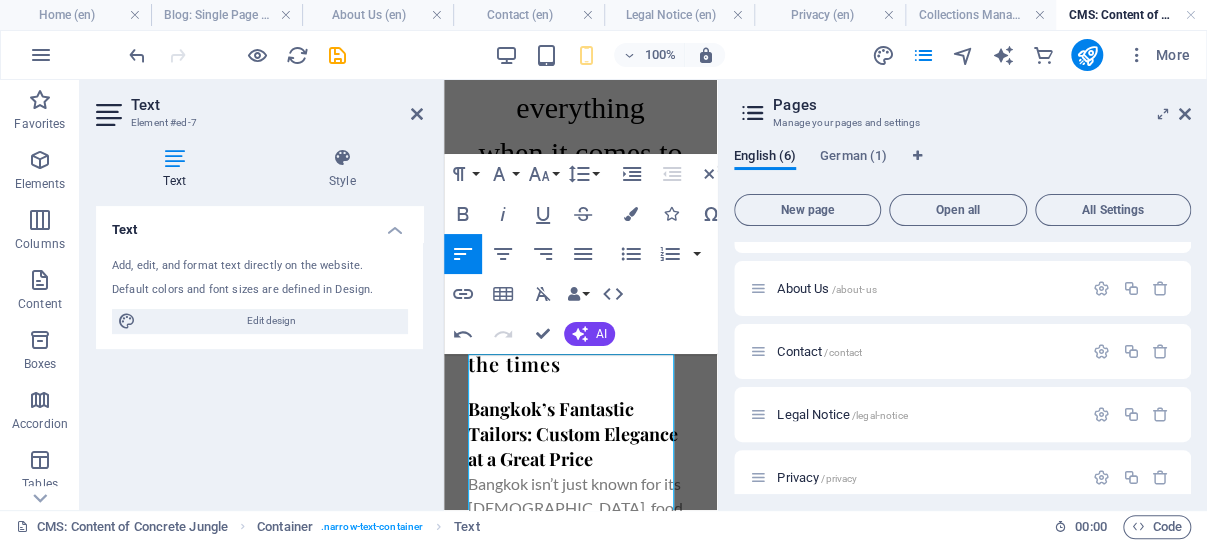 scroll, scrollTop: 4198, scrollLeft: 0, axis: vertical 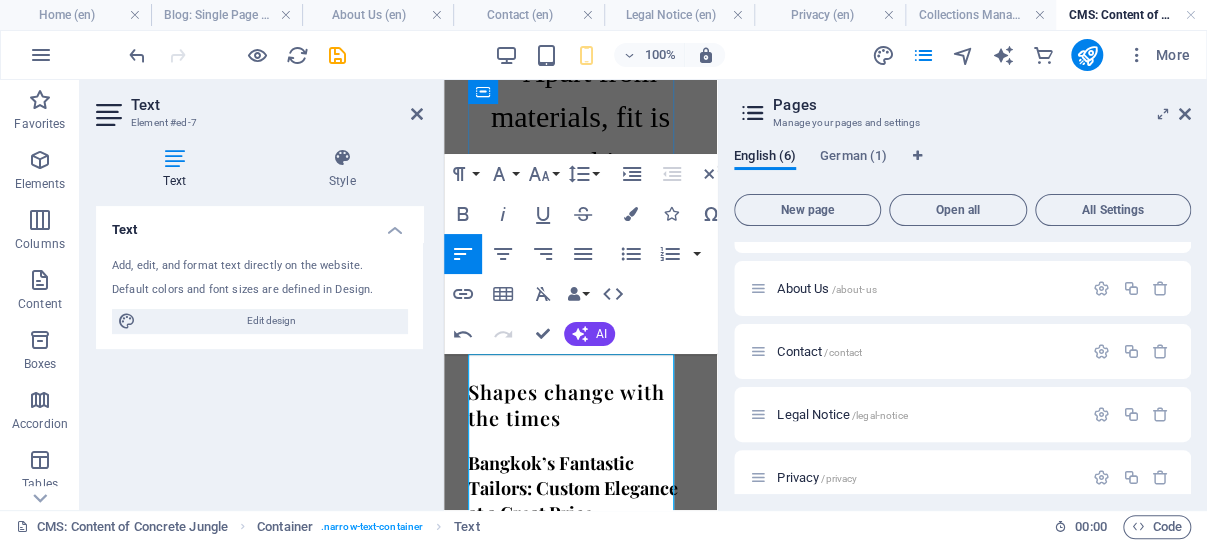 click on "Bangkok isn’t just known for its [DEMOGRAPHIC_DATA], food, and vibrant street life—it’s also one of the best places in the world to get custom-made clothing." at bounding box center (580, 598) 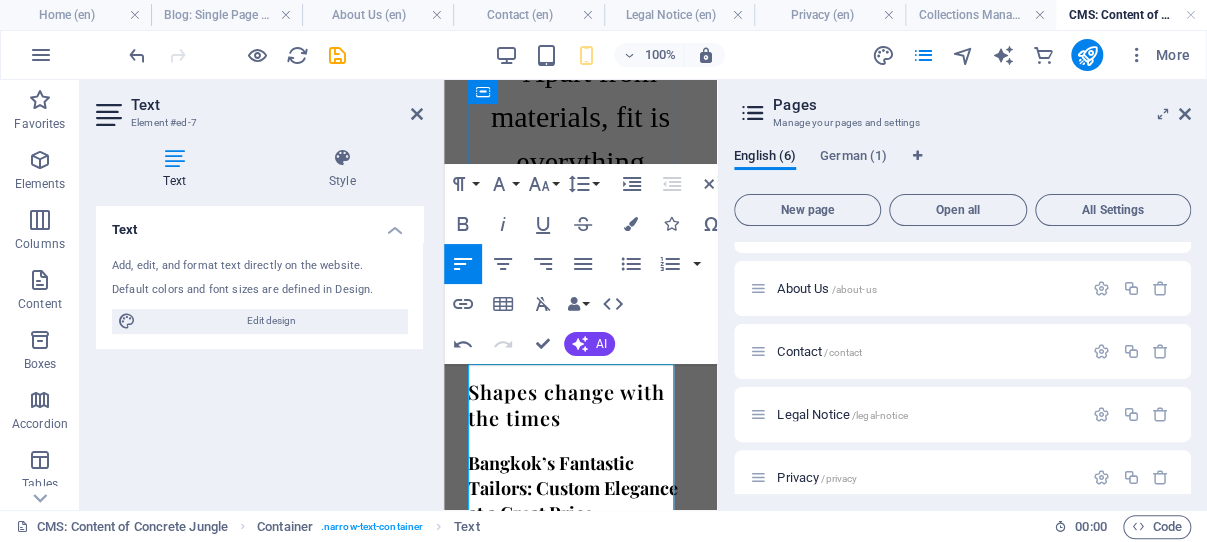 scroll, scrollTop: 4092, scrollLeft: 0, axis: vertical 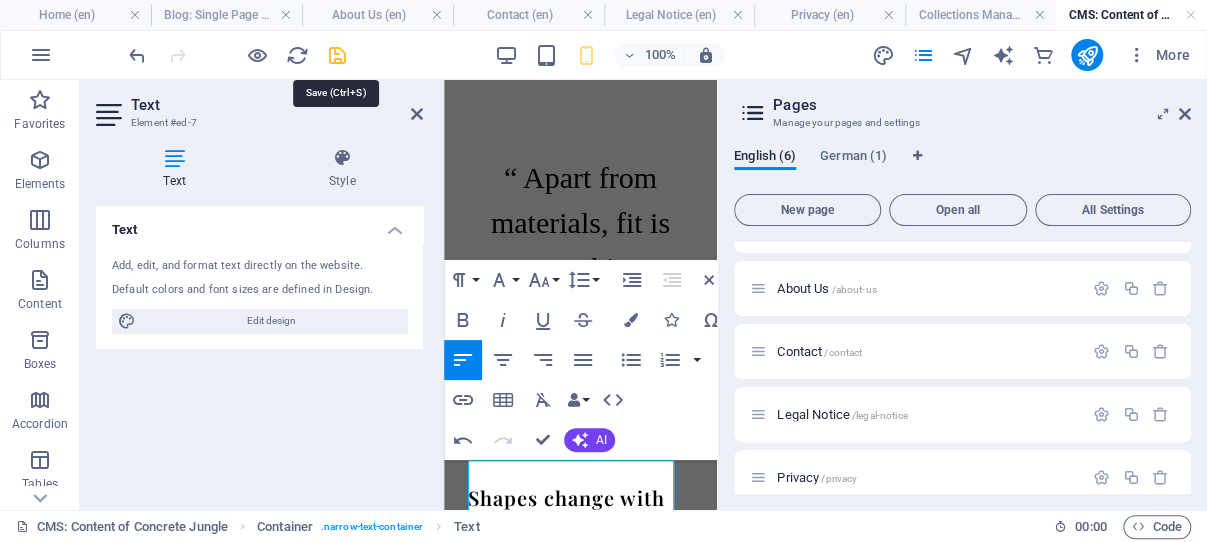 click at bounding box center (337, 55) 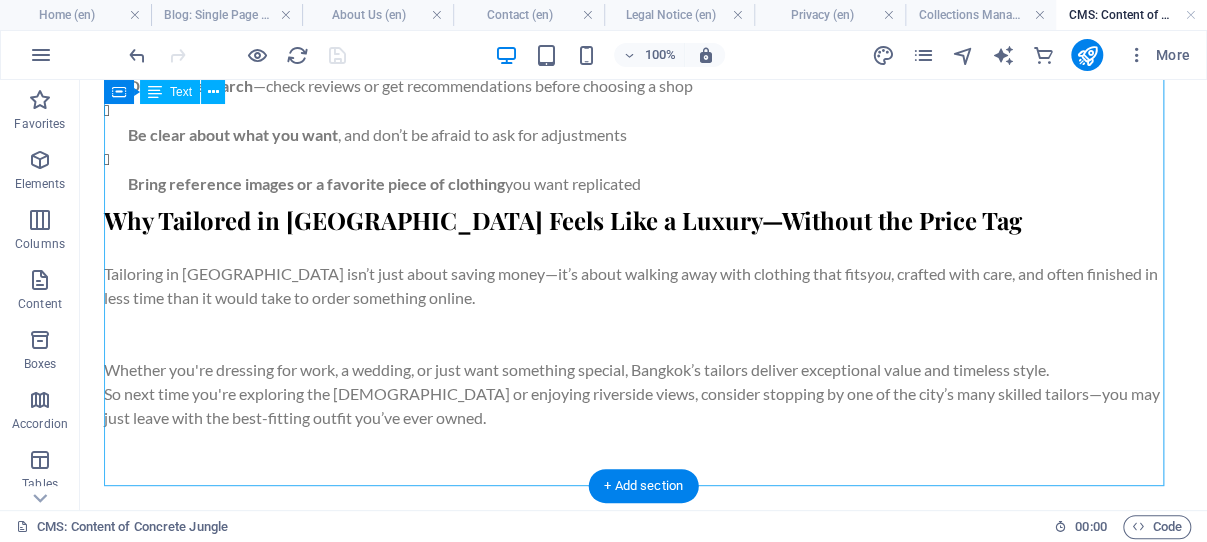 scroll, scrollTop: 3187, scrollLeft: 0, axis: vertical 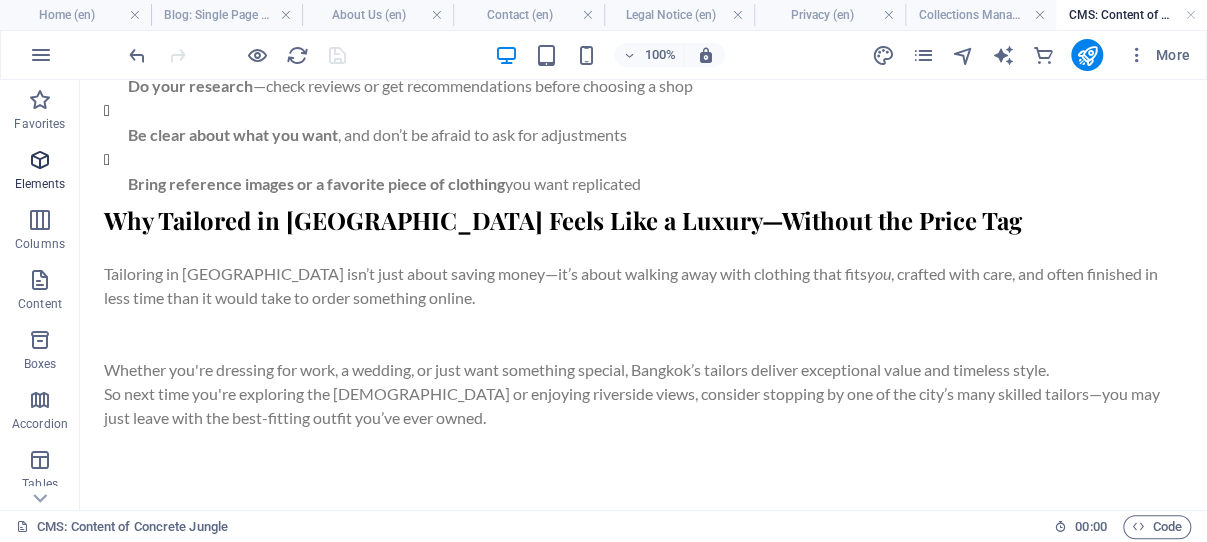 click at bounding box center (40, 160) 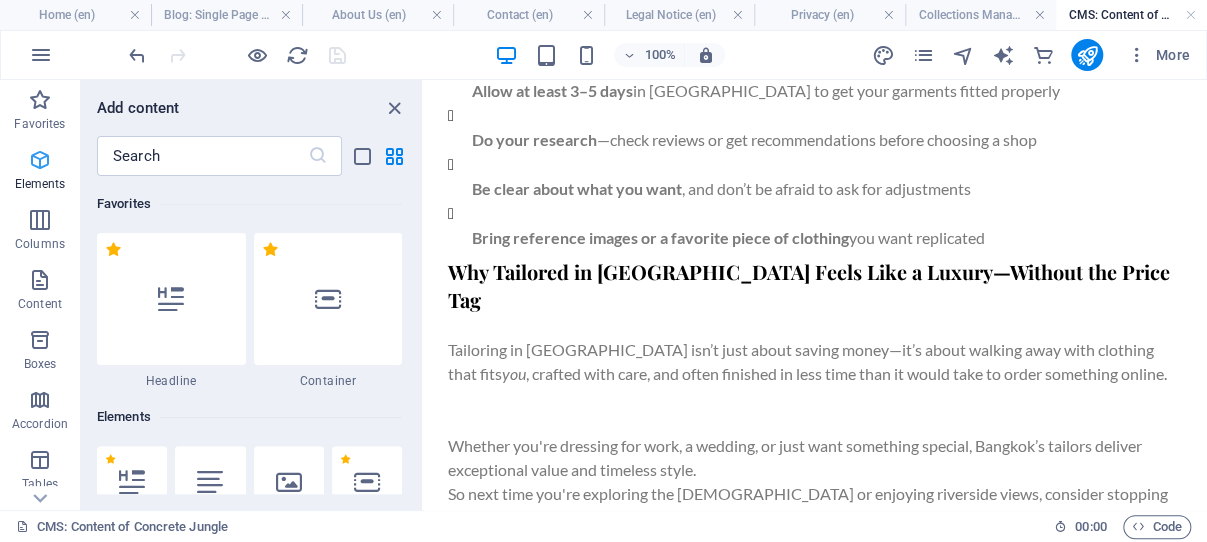 scroll, scrollTop: 3292, scrollLeft: 0, axis: vertical 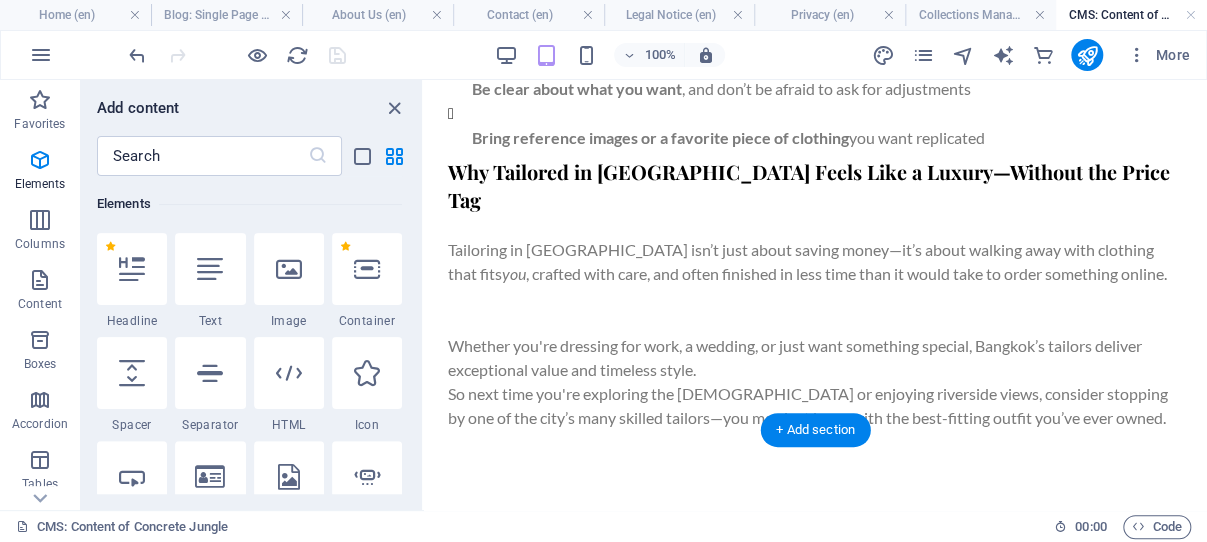 click on "Bangkok’s Fantastic Tailors: Custom Elegance at a Great Price Bangkok isn’t just known for its [DEMOGRAPHIC_DATA], food, and vibrant street life—it’s also one of the best places in the world to get custom-made clothing.   Whether you're after a sharp business suit, a traditional Thai outfit, or simply some well-fitted shirts and dresses, the city’s talented tailors can make it happen—with impressive quality and surprisingly affordable prices. Tailoring in [GEOGRAPHIC_DATA]: A Blend of Craft and Convenience What sets Bangkok tailors apart is their blend of skilled craftsmanship, fast turnaround, and value for money. Many tailors have been in business for decades, passing down techniques through generations. From luxurious Italian wool's to fine Thai silks, you can choose from a wide range of high-quality fabrics. The Process: Quick, Personal, and Professional Getting something tailored in [GEOGRAPHIC_DATA] is usually a smooth and enjoyable experience. Most reputable shops offer: Same-day fittings or consultations ,  , and  you" at bounding box center [815, -453] 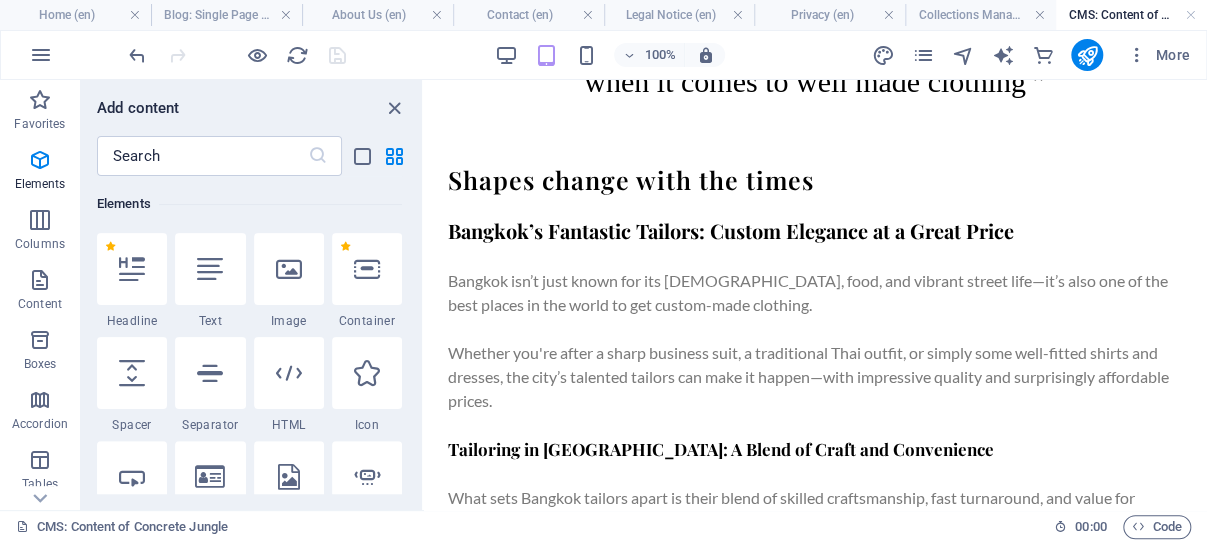 scroll, scrollTop: 1615, scrollLeft: 0, axis: vertical 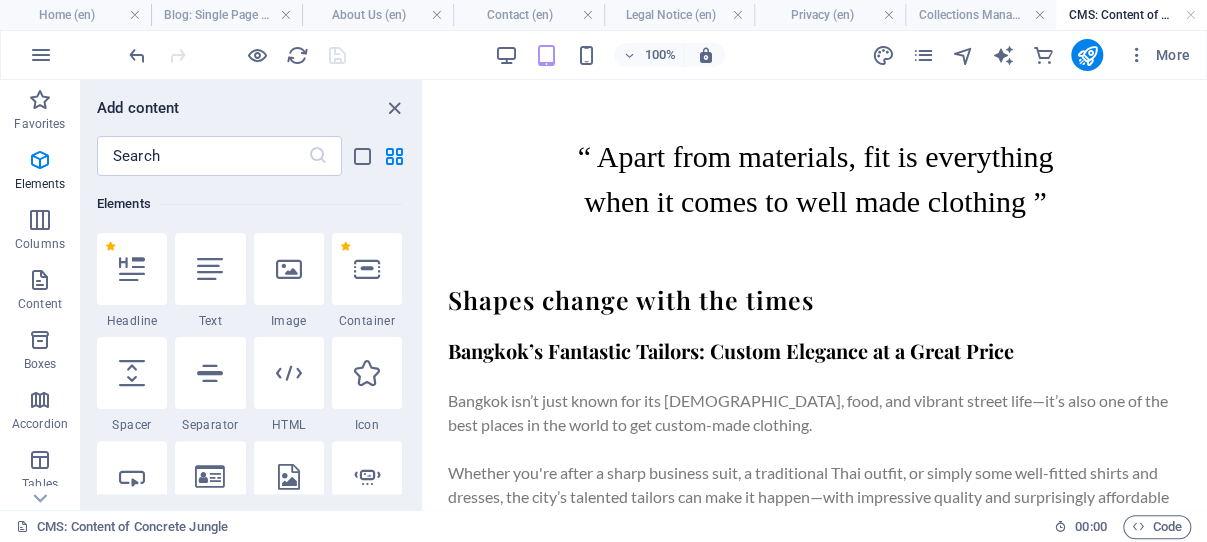 click at bounding box center [815, 103] 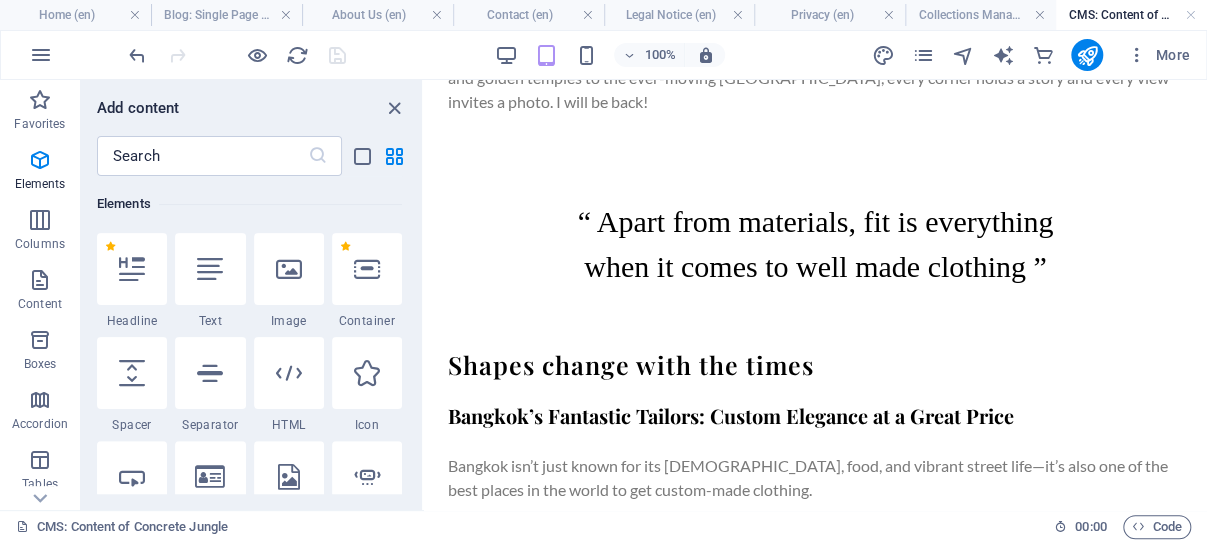 scroll, scrollTop: 1509, scrollLeft: 0, axis: vertical 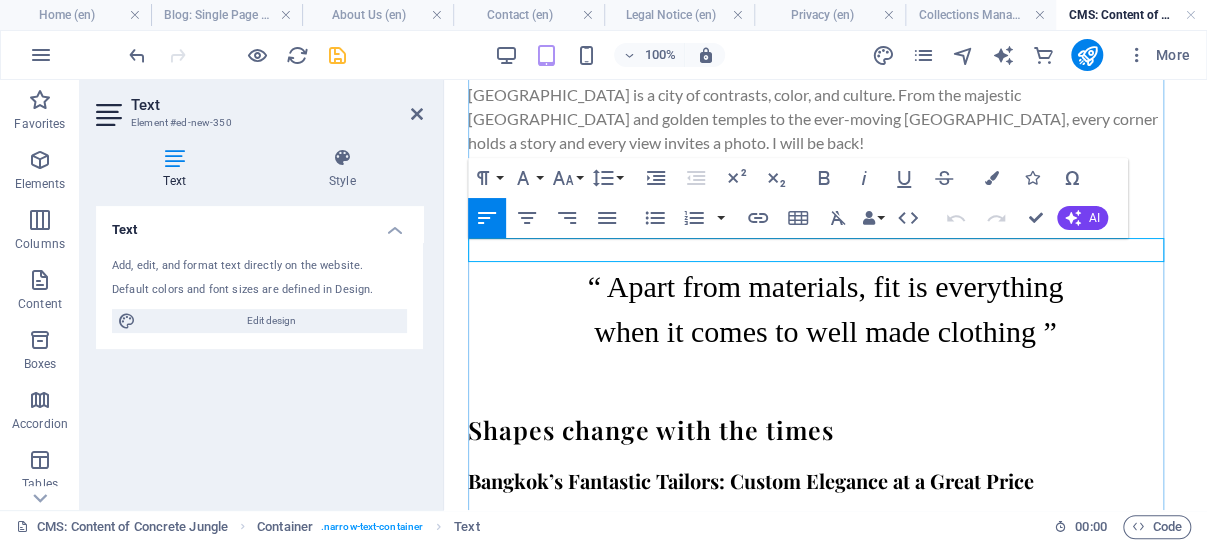 type 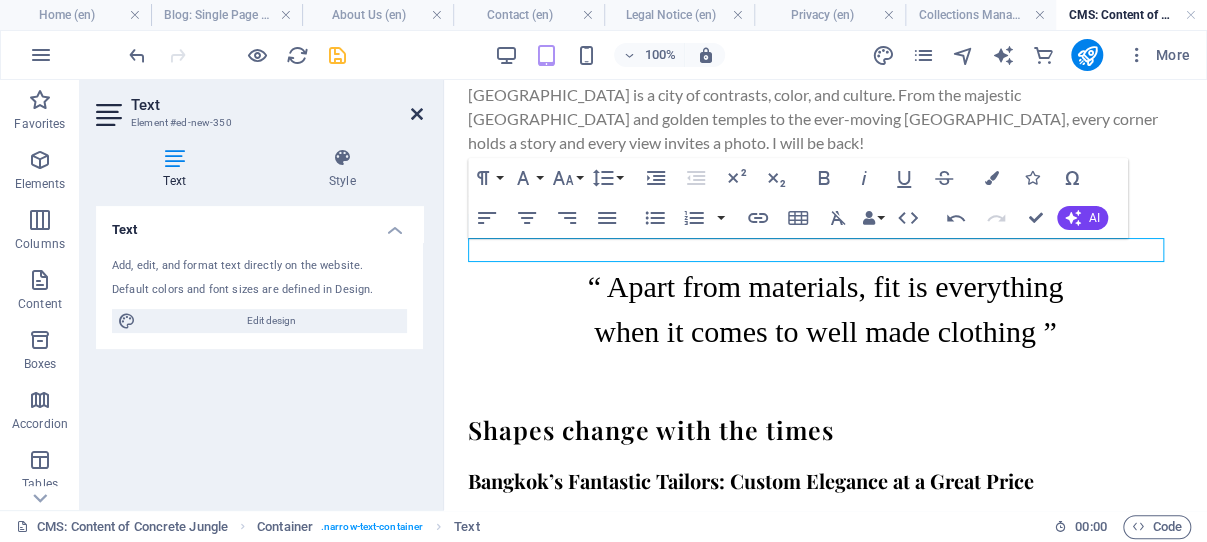 drag, startPoint x: 417, startPoint y: 113, endPoint x: 301, endPoint y: 56, distance: 129.24782 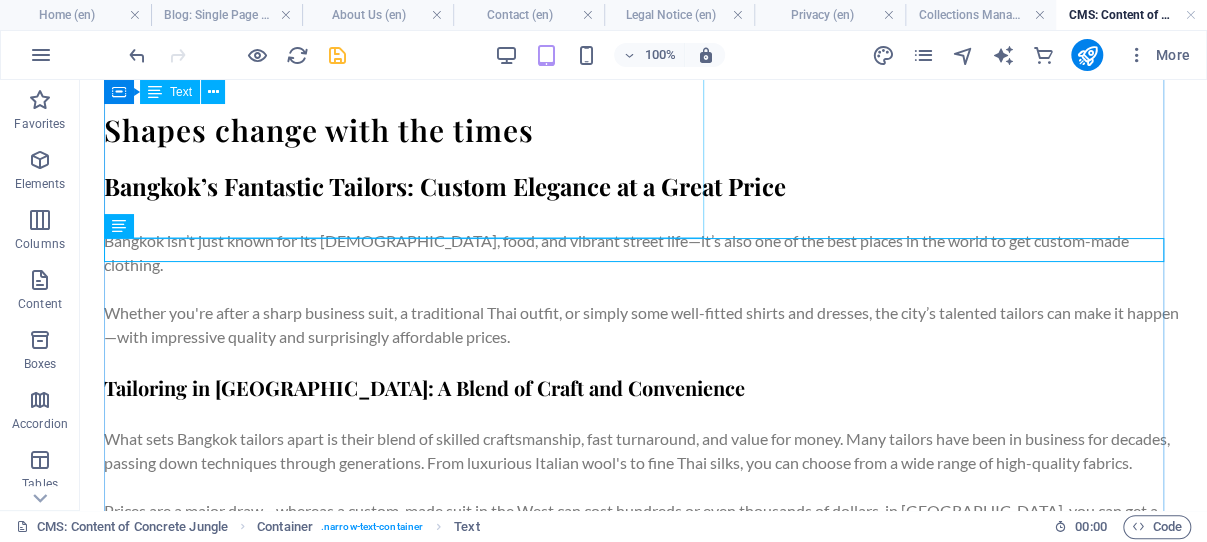 scroll, scrollTop: 1565, scrollLeft: 0, axis: vertical 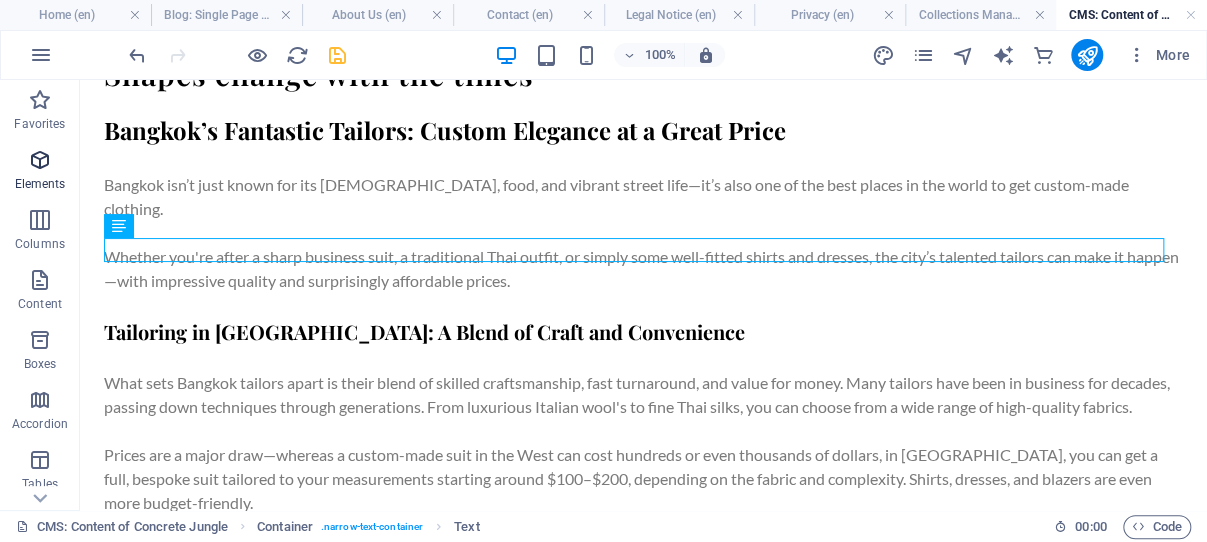 click at bounding box center (40, 160) 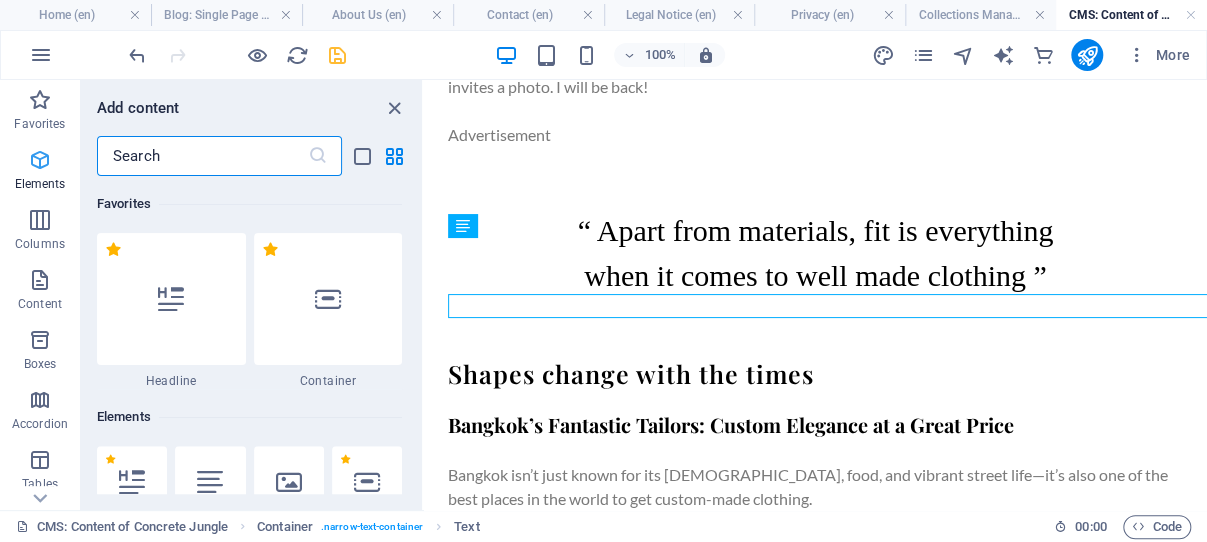 scroll, scrollTop: 1509, scrollLeft: 0, axis: vertical 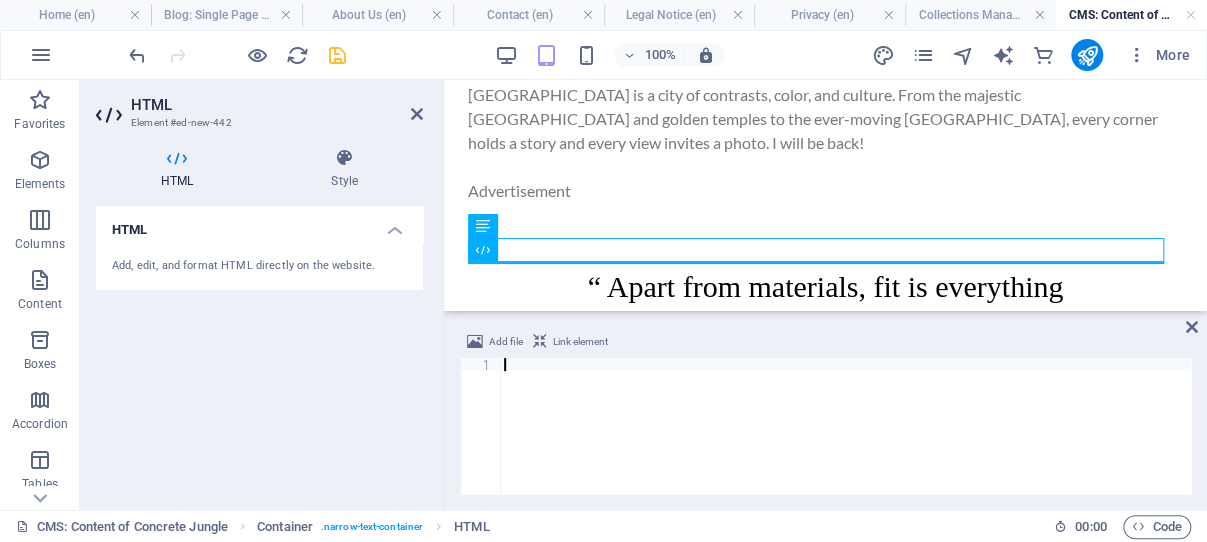 paste on "</script>" 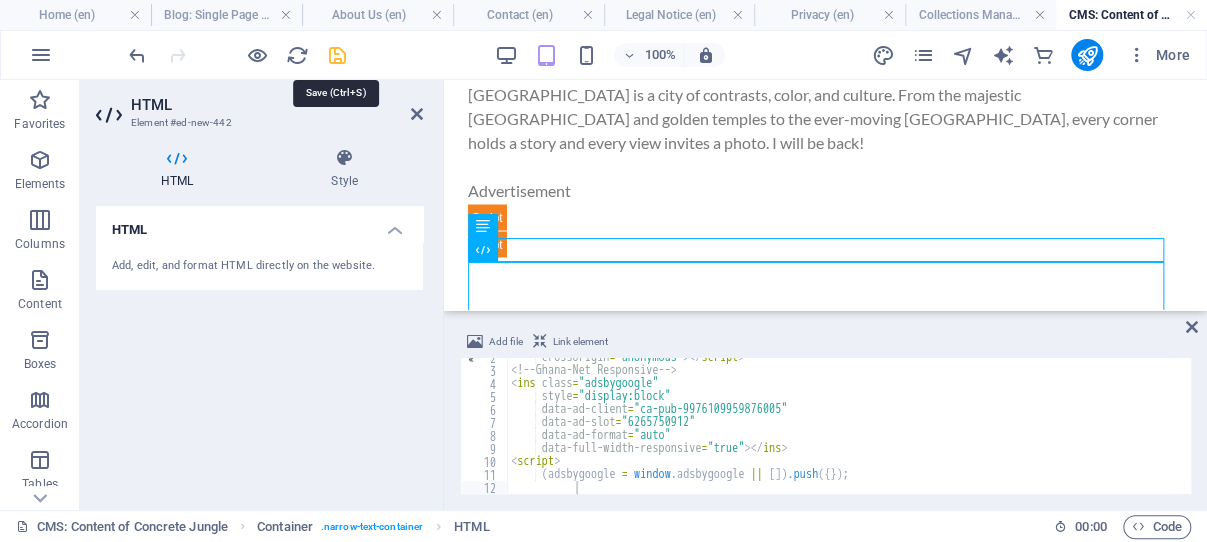 click at bounding box center (337, 55) 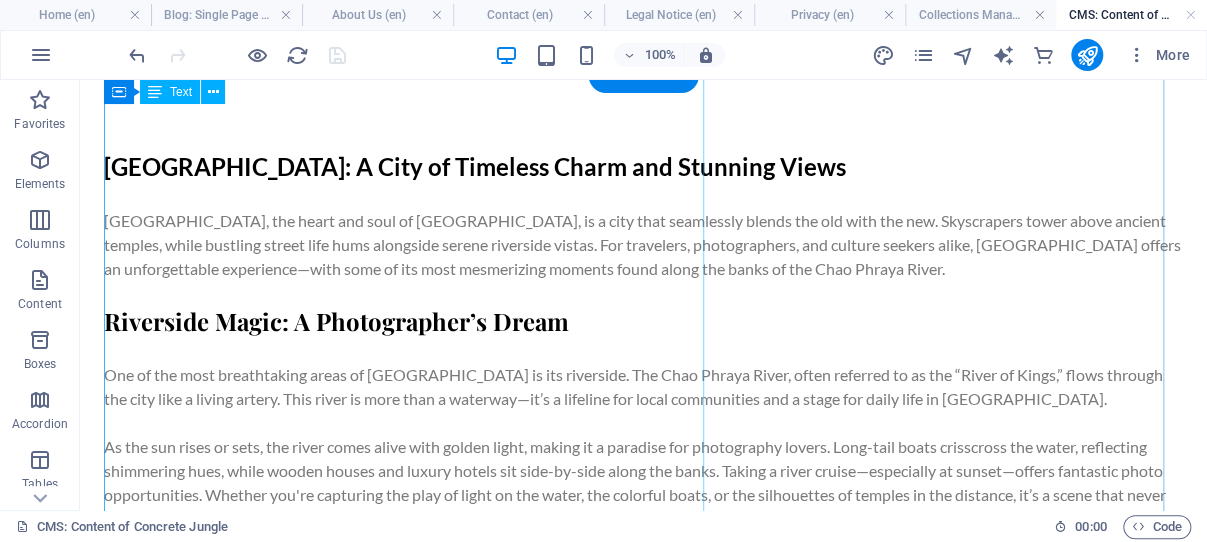scroll, scrollTop: 0, scrollLeft: 0, axis: both 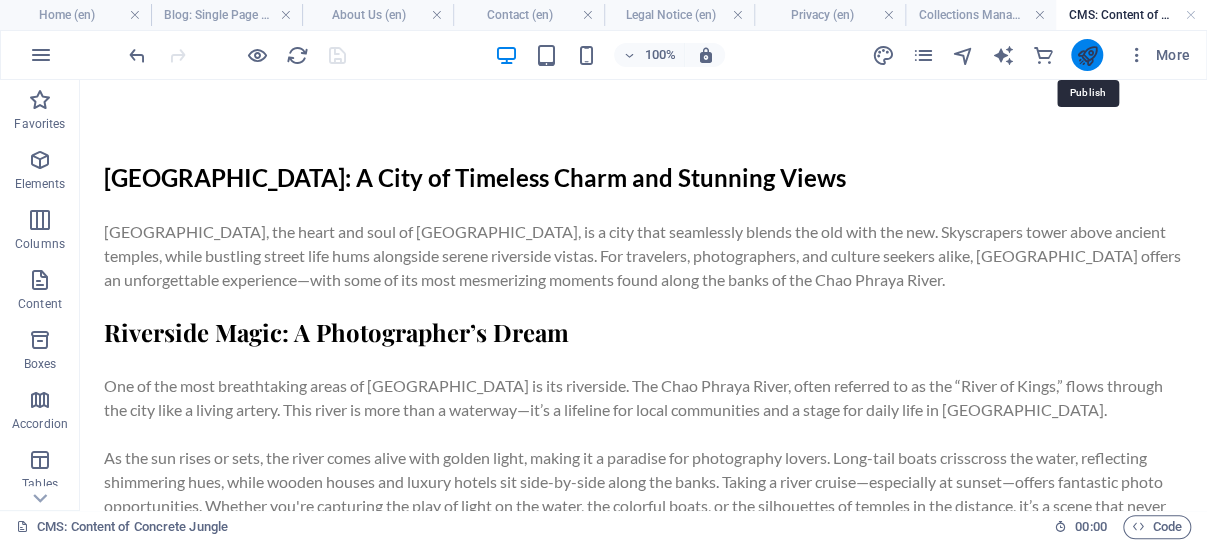 click at bounding box center [1086, 55] 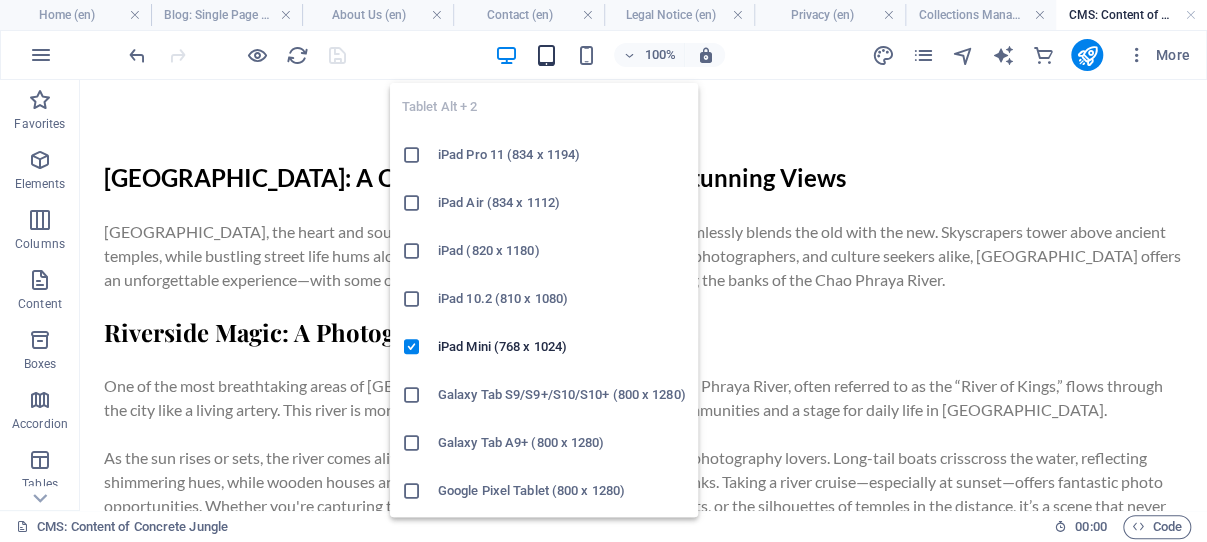 click at bounding box center [546, 55] 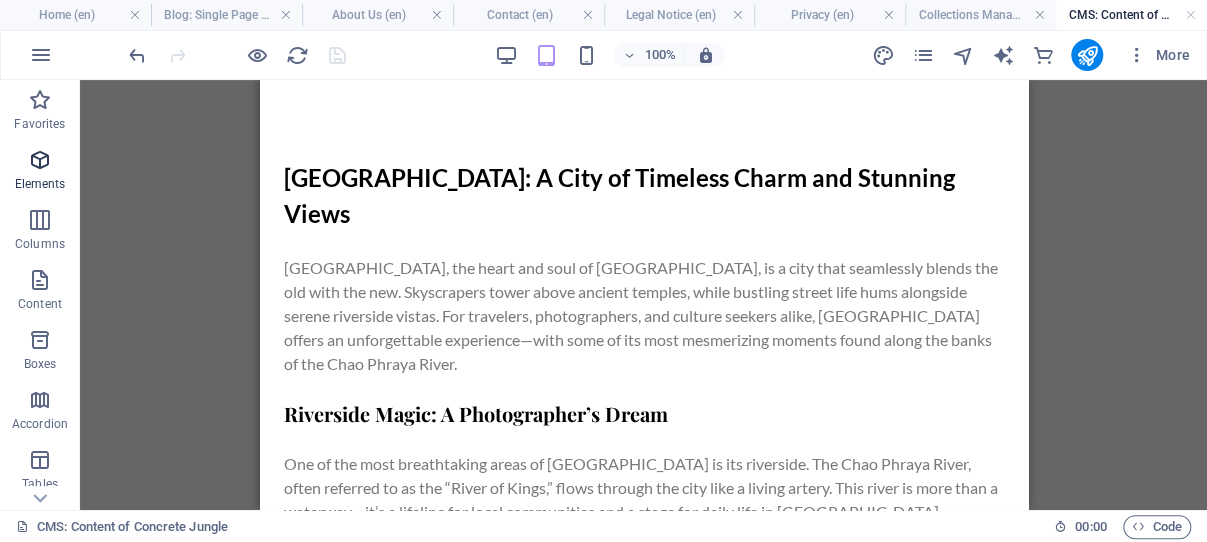 click at bounding box center (40, 160) 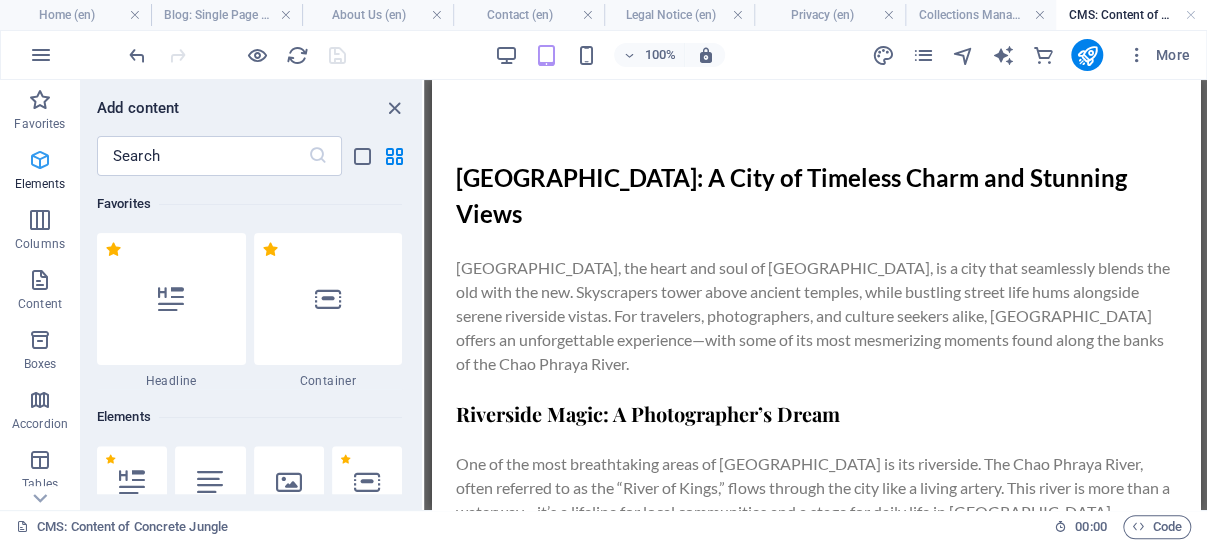 click at bounding box center [40, 160] 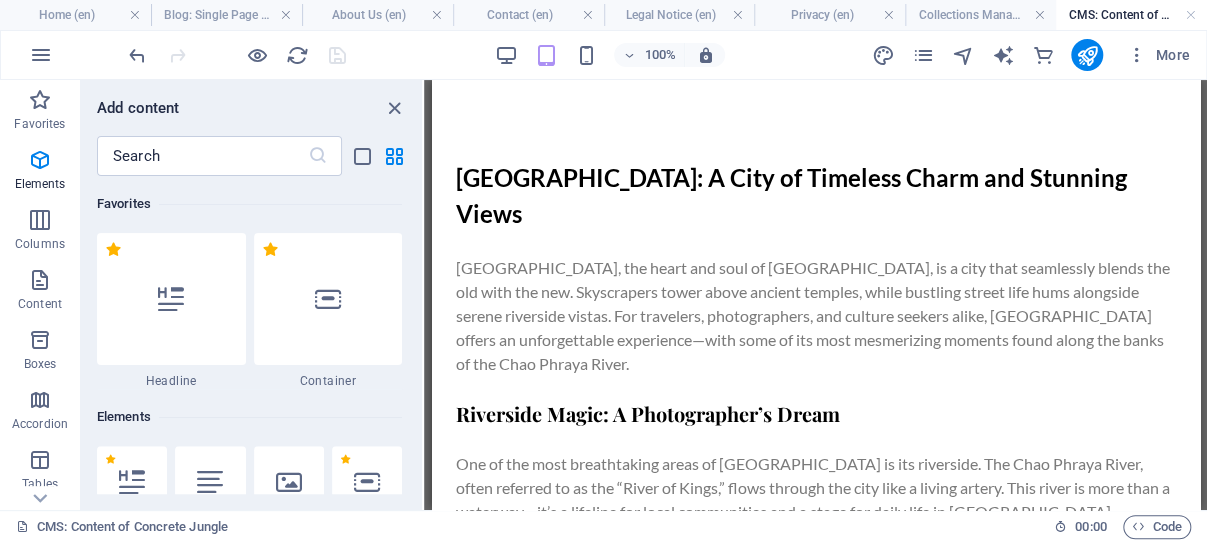 scroll, scrollTop: 95, scrollLeft: 0, axis: vertical 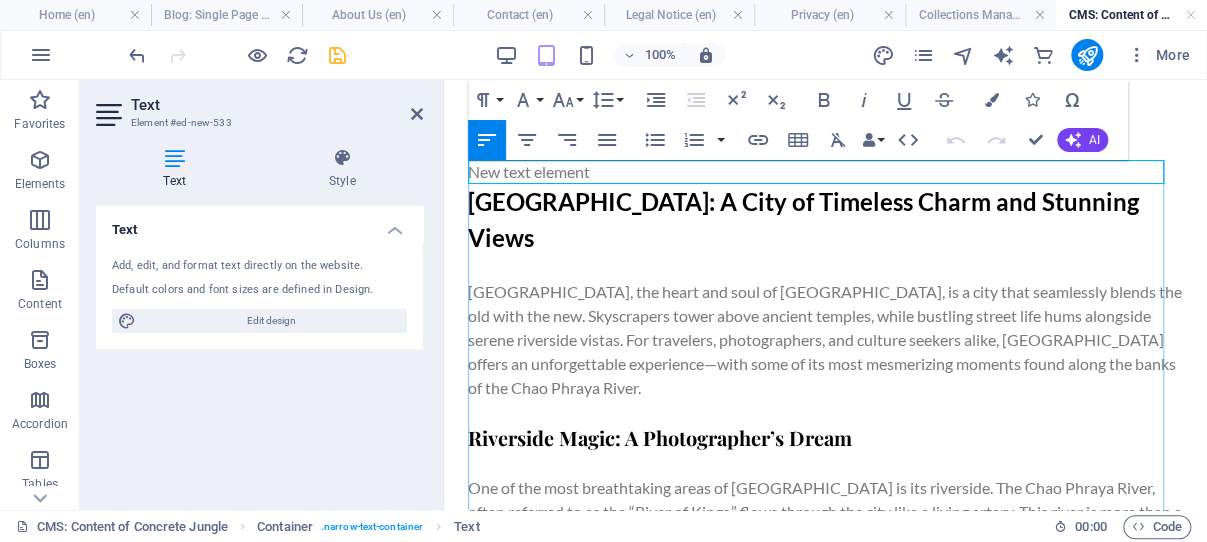 type 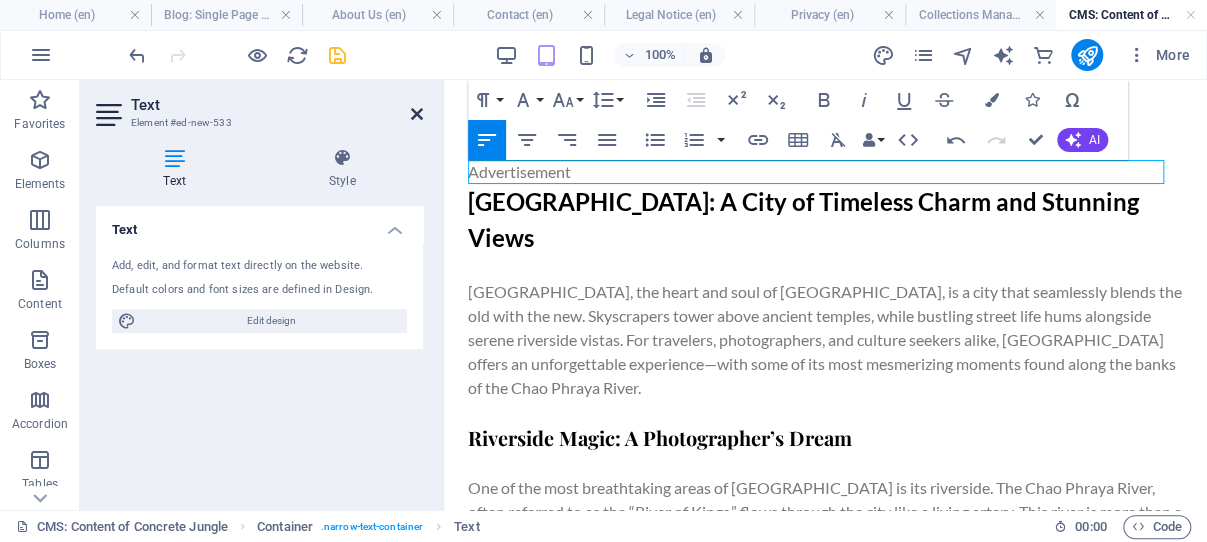 click at bounding box center [417, 114] 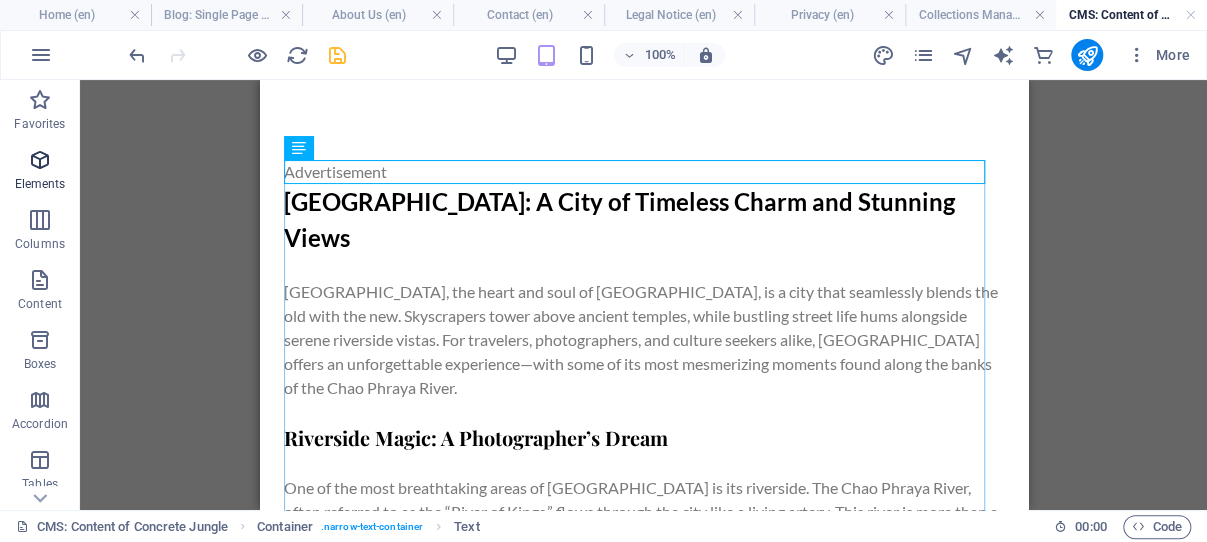 click at bounding box center (40, 160) 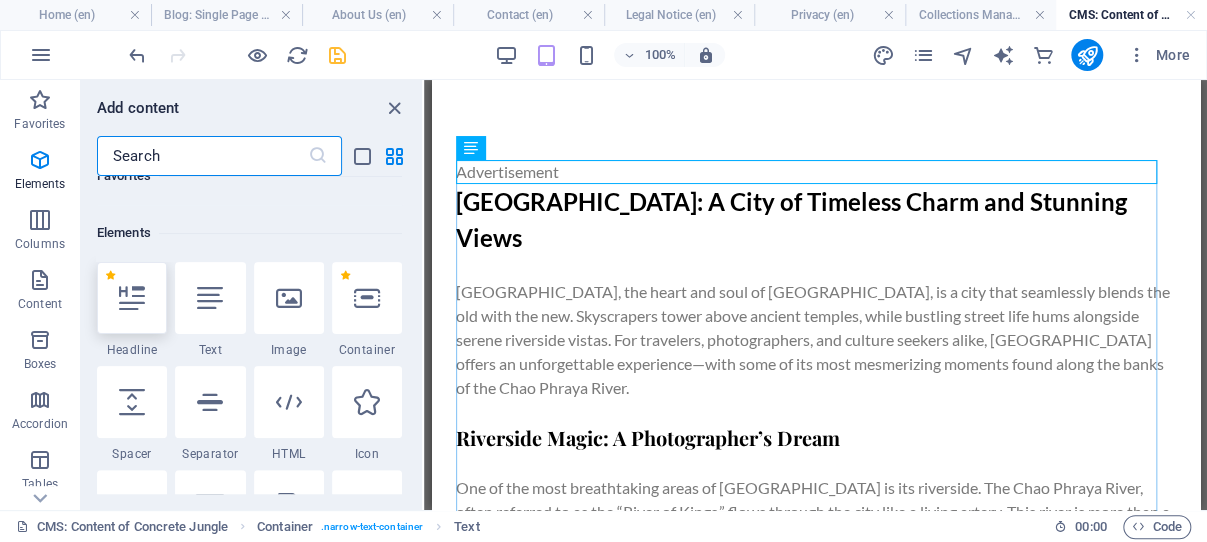 scroll, scrollTop: 213, scrollLeft: 0, axis: vertical 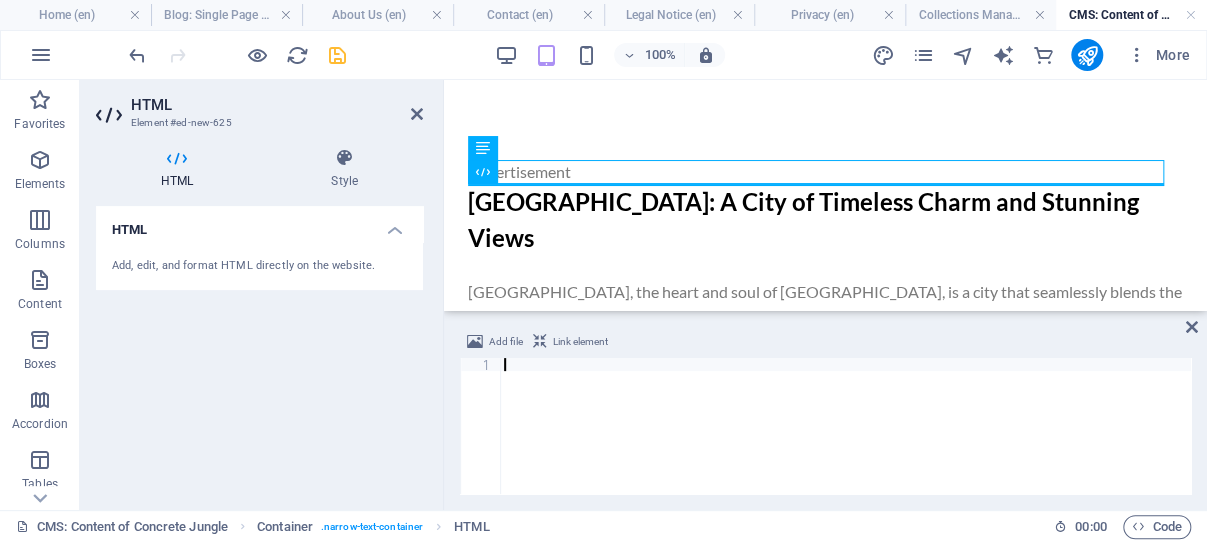 paste on "</script>" 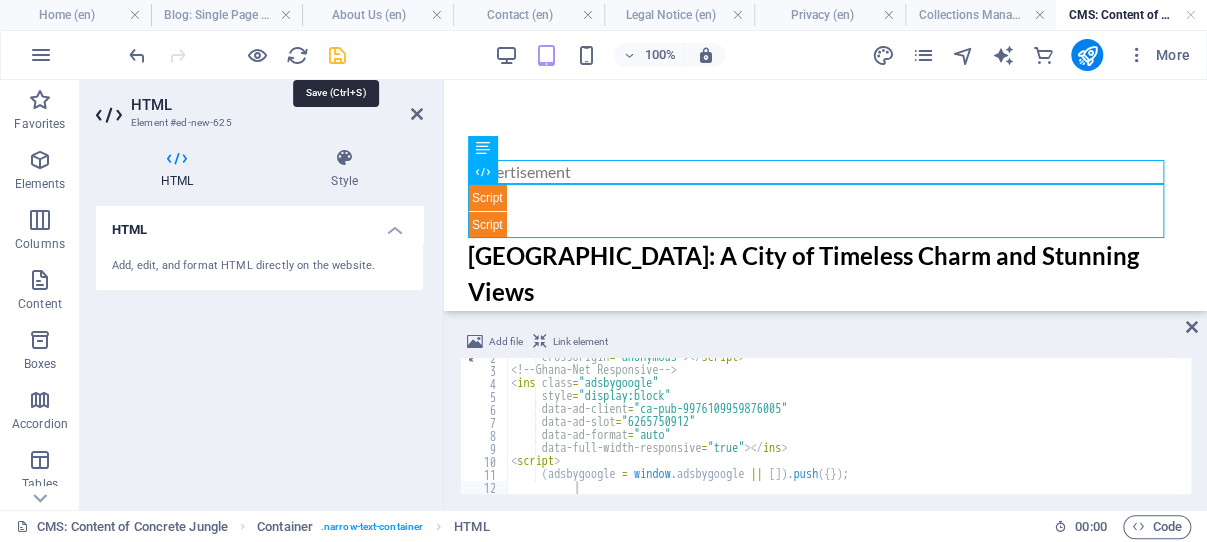 drag, startPoint x: 336, startPoint y: 56, endPoint x: 69, endPoint y: 33, distance: 267.9888 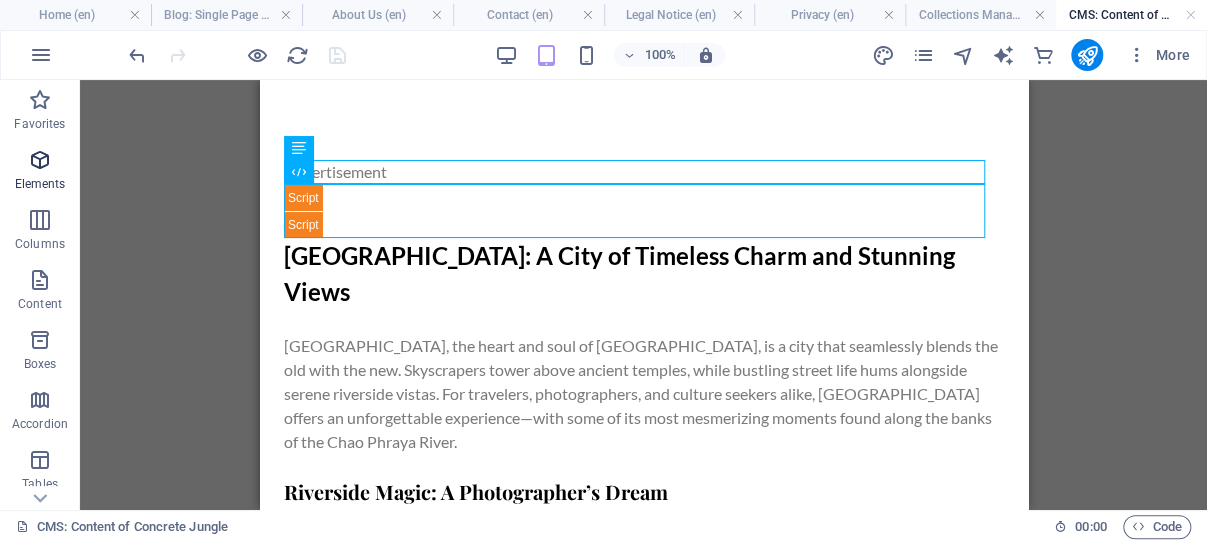 click at bounding box center (40, 160) 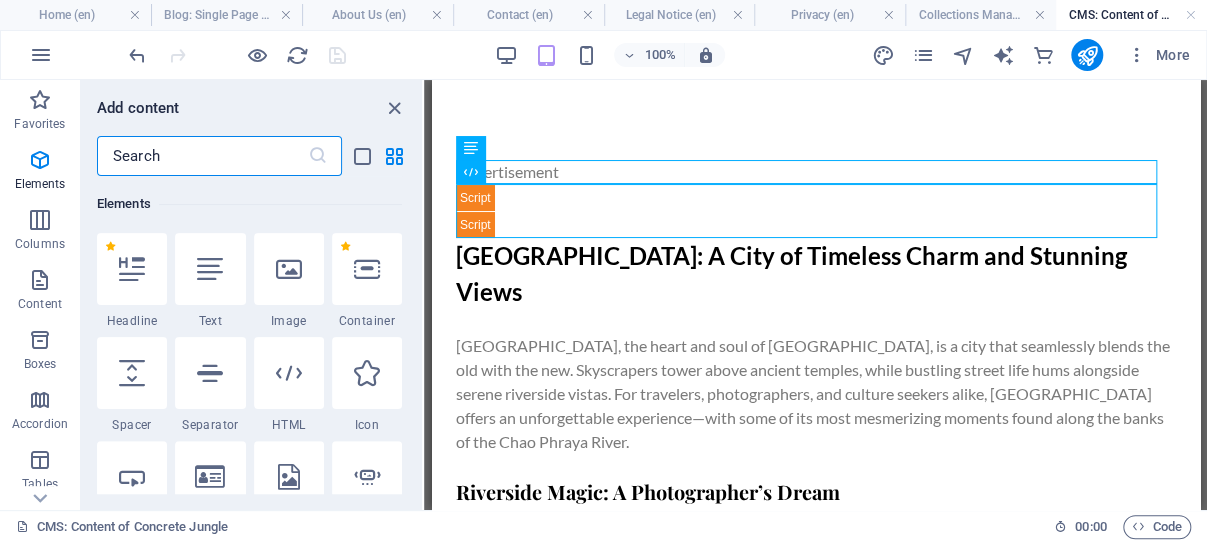 scroll, scrollTop: 213, scrollLeft: 0, axis: vertical 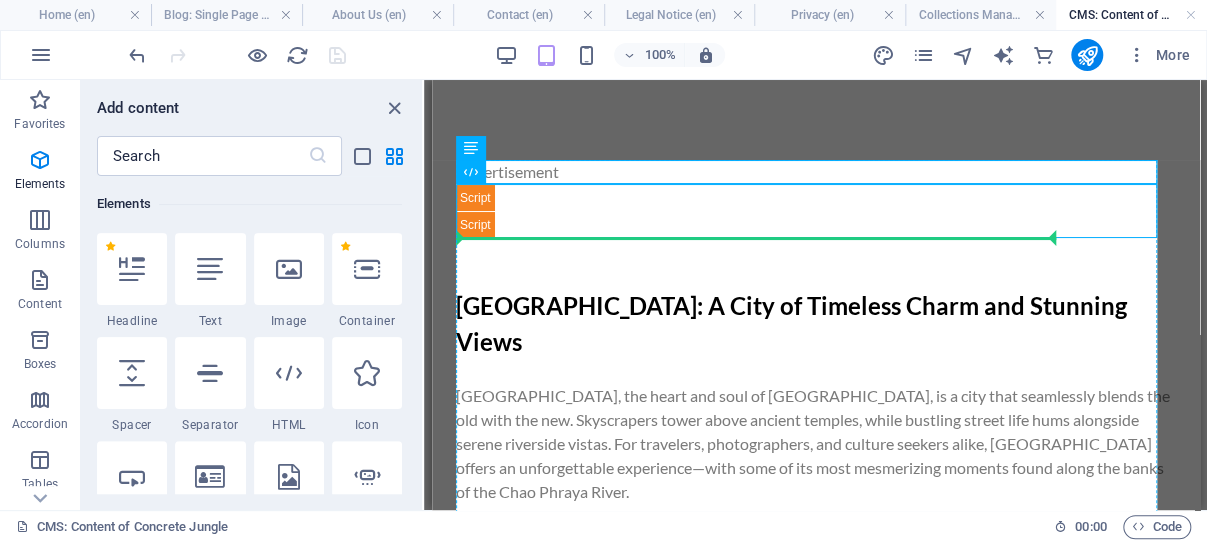 select on "px" 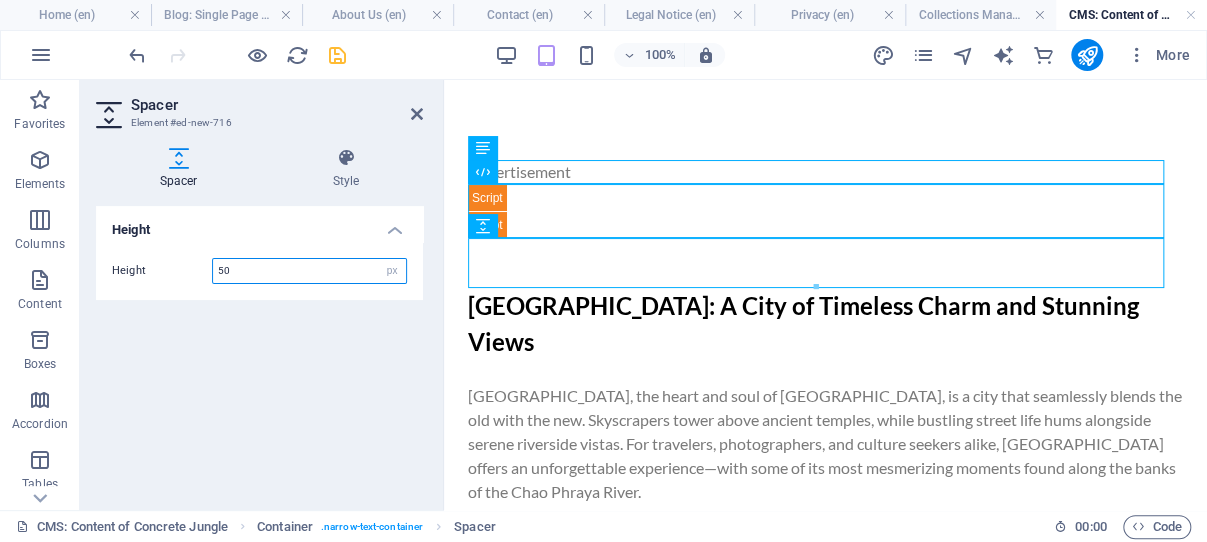 click on "50" at bounding box center [309, 271] 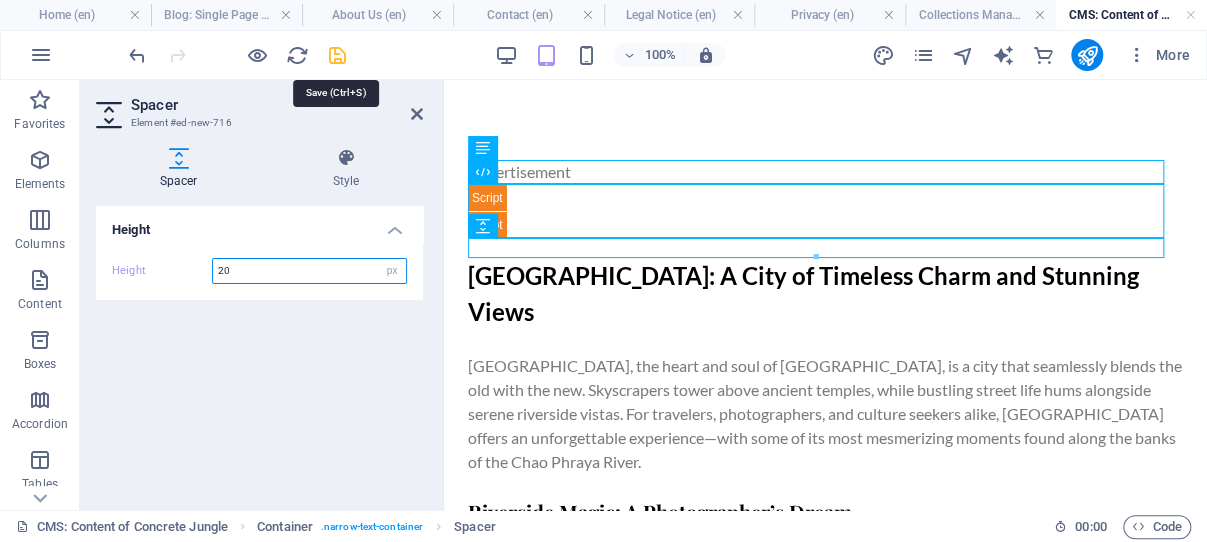type on "20" 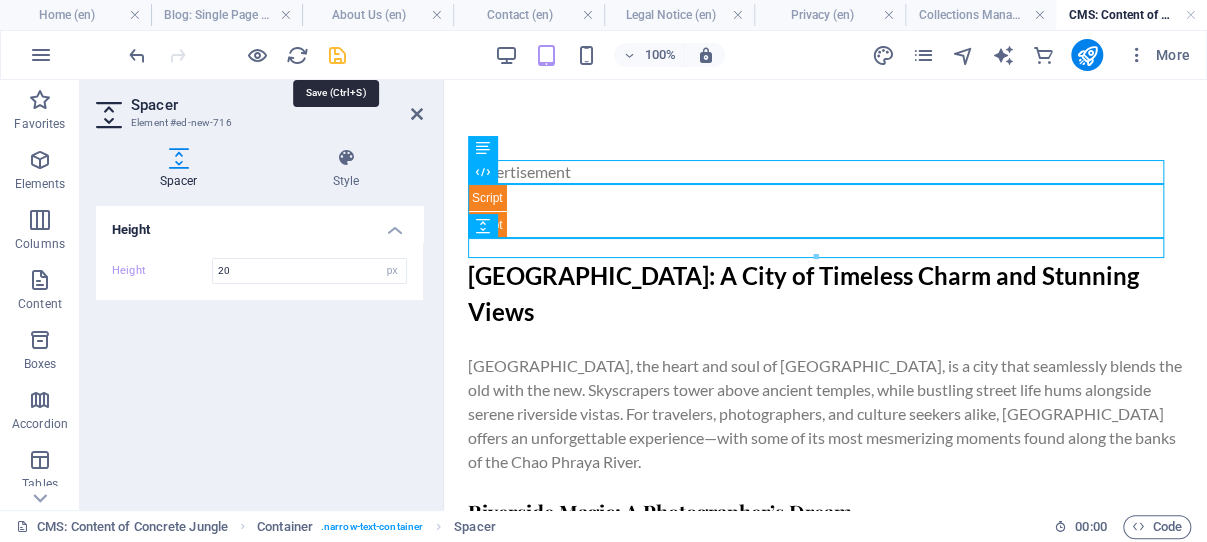 click at bounding box center (337, 55) 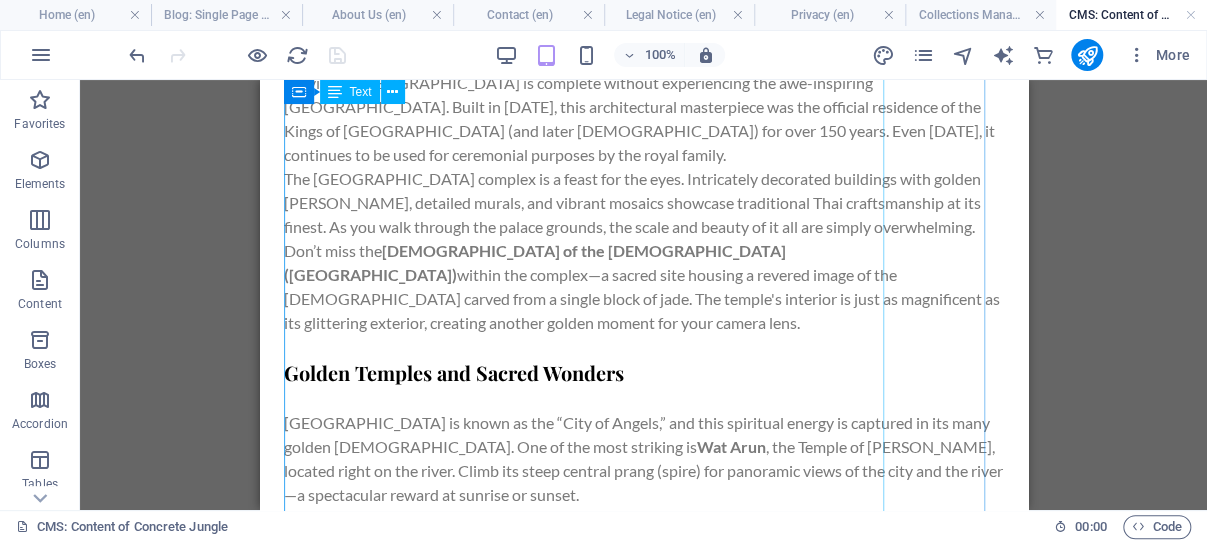 scroll, scrollTop: 742, scrollLeft: 0, axis: vertical 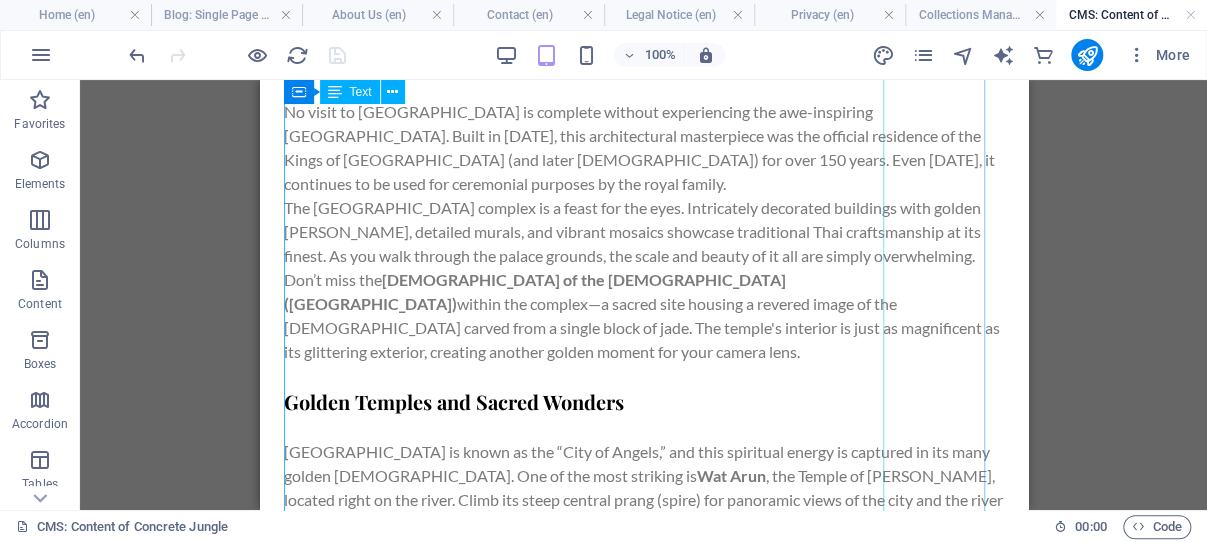 click on "[GEOGRAPHIC_DATA]: A City of Timeless Charm and Stunning Views [GEOGRAPHIC_DATA], the heart and soul of [GEOGRAPHIC_DATA], is a city that seamlessly blends the old with the new. Skyscrapers tower above ancient temples, while bustling street life hums alongside serene riverside vistas. For travelers, photographers, and culture seekers alike, [GEOGRAPHIC_DATA] offers an unforgettable experience—with some of its most mesmerizing moments found along the banks of the Chao Phraya River. Riverside Magic: A Photographer’s Dream One of the most breathtaking areas of [GEOGRAPHIC_DATA] is its riverside. The Chao Phraya River, often referred to as the “River of Kings,” flows through the city like a living artery. This river is more than a waterway—it’s a lifeline for local communities and a stage for daily life in [GEOGRAPHIC_DATA]. The [GEOGRAPHIC_DATA]: Regal Splendor in the Heart of the City Don’t miss the  Temple of the [DEMOGRAPHIC_DATA] ([GEOGRAPHIC_DATA]) Golden Temples and [GEOGRAPHIC_DATA] Another unmissable temple is  Wat Pho Of course,  [GEOGRAPHIC_DATA]" at bounding box center (643, 280) 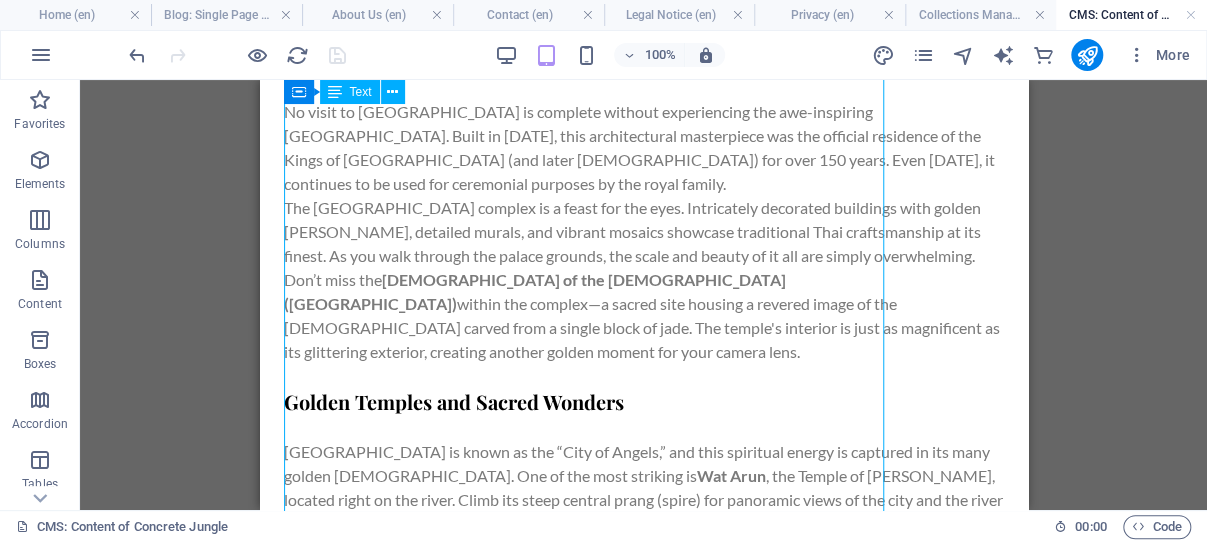 click on "[GEOGRAPHIC_DATA]: A City of Timeless Charm and Stunning Views [GEOGRAPHIC_DATA], the heart and soul of [GEOGRAPHIC_DATA], is a city that seamlessly blends the old with the new. Skyscrapers tower above ancient temples, while bustling street life hums alongside serene riverside vistas. For travelers, photographers, and culture seekers alike, [GEOGRAPHIC_DATA] offers an unforgettable experience—with some of its most mesmerizing moments found along the banks of the Chao Phraya River. Riverside Magic: A Photographer’s Dream One of the most breathtaking areas of [GEOGRAPHIC_DATA] is its riverside. The Chao Phraya River, often referred to as the “River of Kings,” flows through the city like a living artery. This river is more than a waterway—it’s a lifeline for local communities and a stage for daily life in [GEOGRAPHIC_DATA]. The [GEOGRAPHIC_DATA]: Regal Splendor in the Heart of the City Don’t miss the  Temple of the [DEMOGRAPHIC_DATA] ([GEOGRAPHIC_DATA]) Golden Temples and [GEOGRAPHIC_DATA] Another unmissable temple is  Wat Pho Of course,  [GEOGRAPHIC_DATA]" at bounding box center [643, 280] 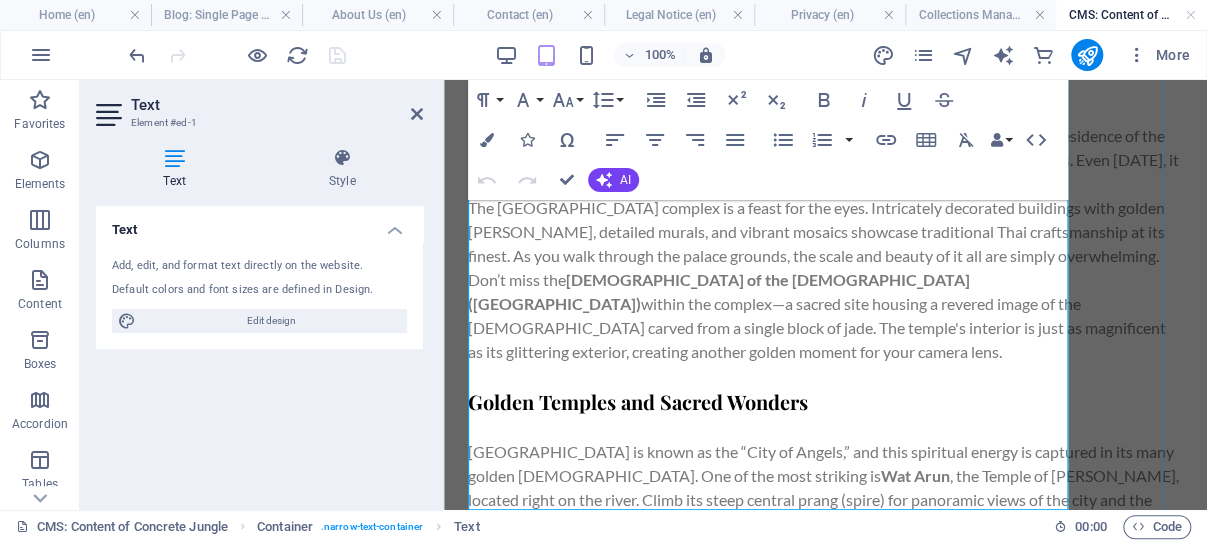 scroll, scrollTop: 1336, scrollLeft: 0, axis: vertical 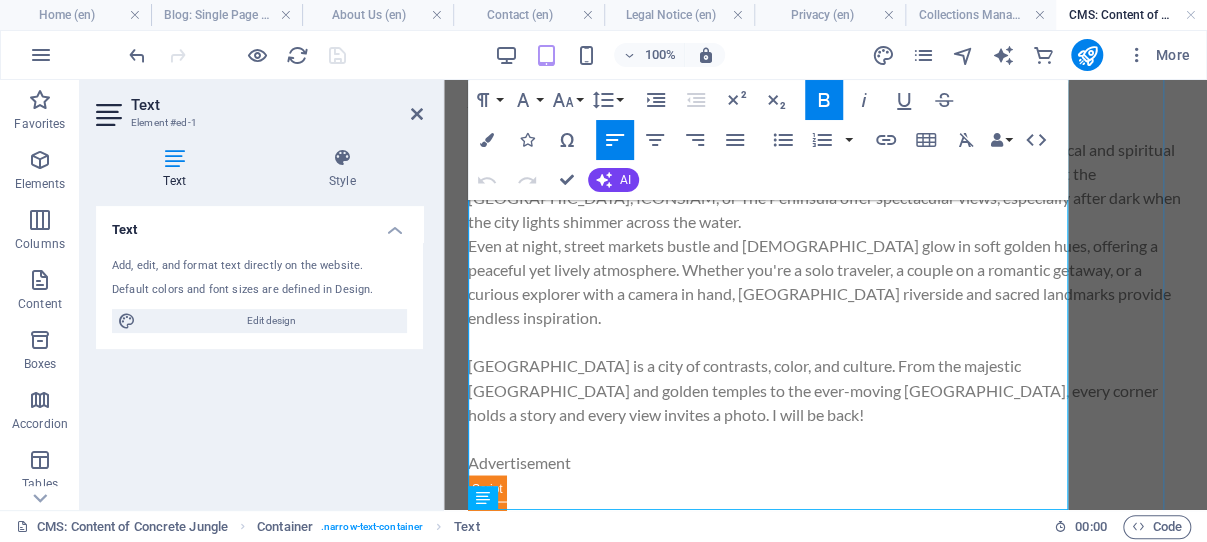 click on "While the [DEMOGRAPHIC_DATA] and palaces capture [GEOGRAPHIC_DATA] historical and spiritual essence, the riverside continues to evolve with modern luxury. Rooftop bars like those at the [GEOGRAPHIC_DATA], ICONSIAM, or The Peninsula offer spectacular views, especially after dark when the city lights shimmer across the water." at bounding box center [825, 186] 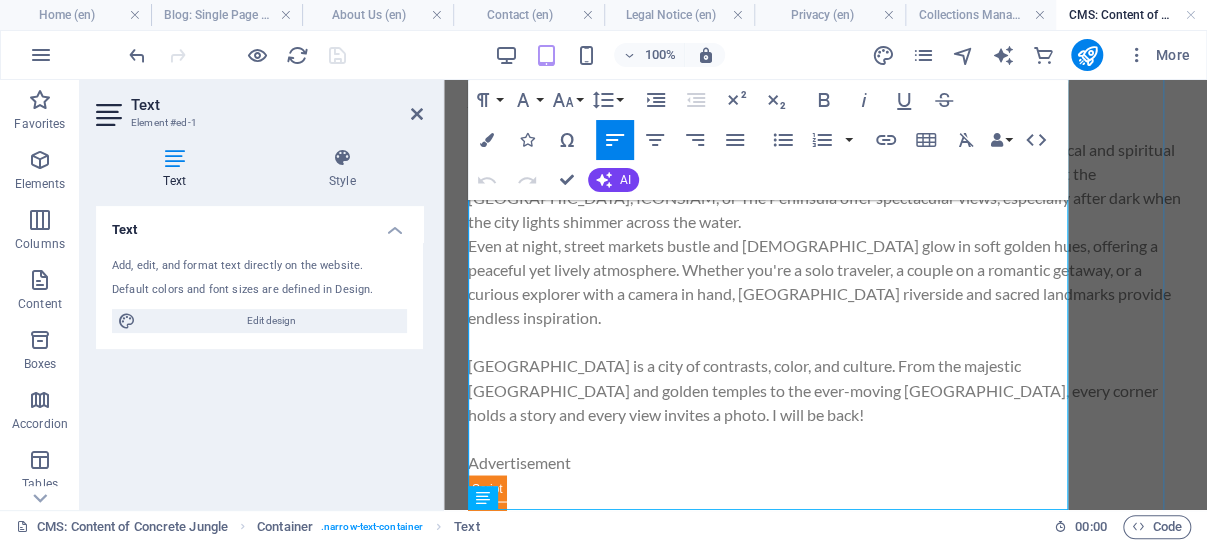 click on "While the [DEMOGRAPHIC_DATA] and palaces capture [GEOGRAPHIC_DATA] historical and spiritual essence, the riverside continues to evolve with modern luxury. Rooftop bars like those at the [GEOGRAPHIC_DATA], ICONSIAM, or The Peninsula offer spectacular views, especially after dark when the city lights shimmer across the water." at bounding box center [825, 186] 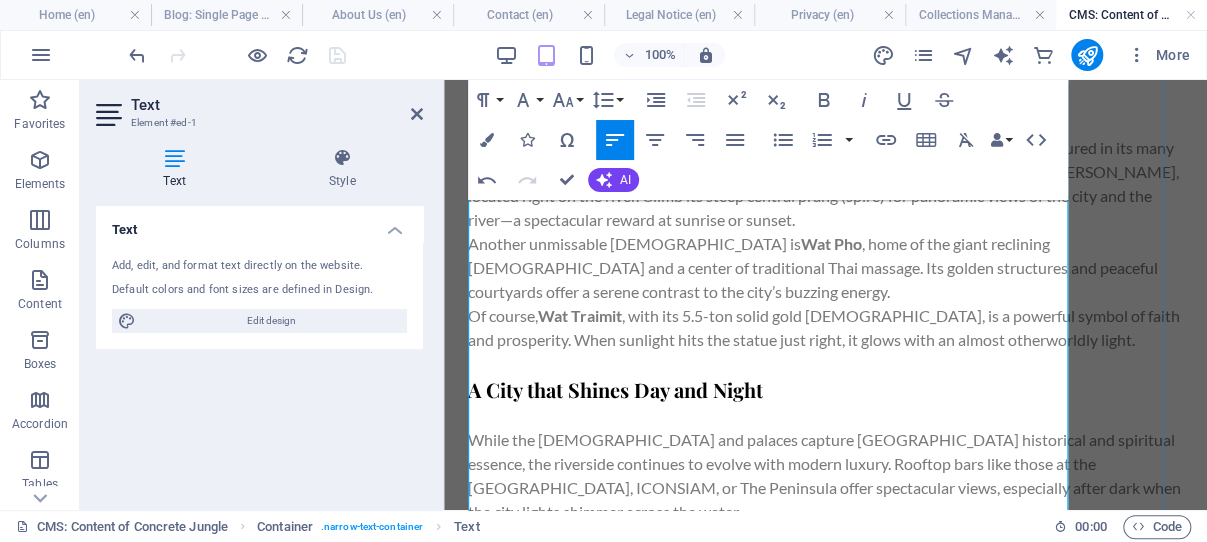 scroll, scrollTop: 1018, scrollLeft: 0, axis: vertical 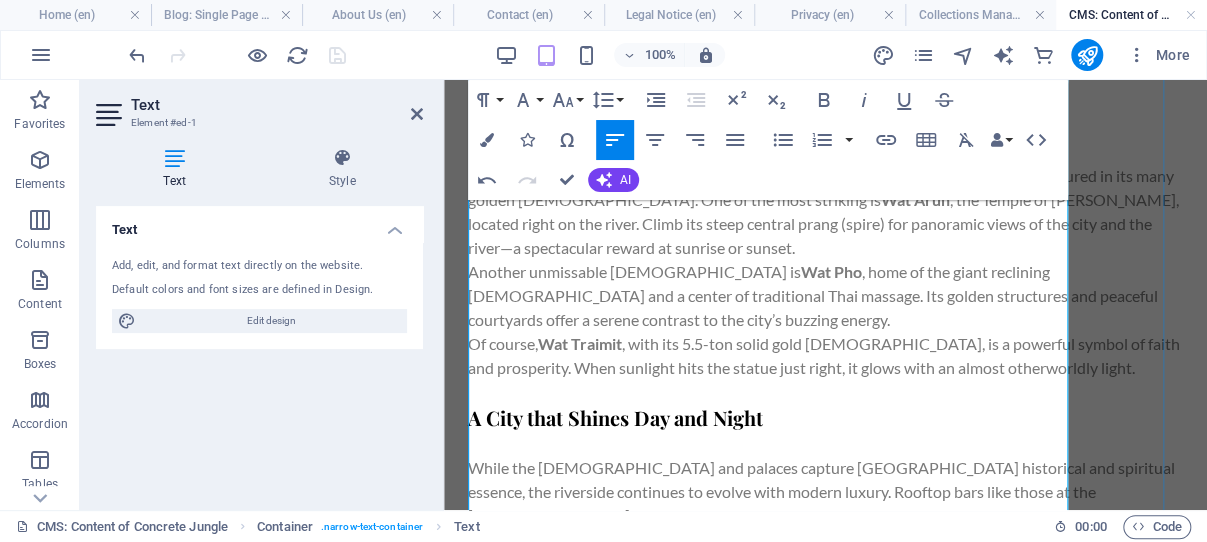 click on "[GEOGRAPHIC_DATA] is known as the “City of Angels,” and this spiritual energy is captured in its many golden [DEMOGRAPHIC_DATA]. One of the most striking is  [GEOGRAPHIC_DATA] , the Temple of [PERSON_NAME], located right on the river. Climb its steep central prang (spire) for panoramic views of the city and the river—a spectacular reward at sunrise or sunset." at bounding box center [825, 212] 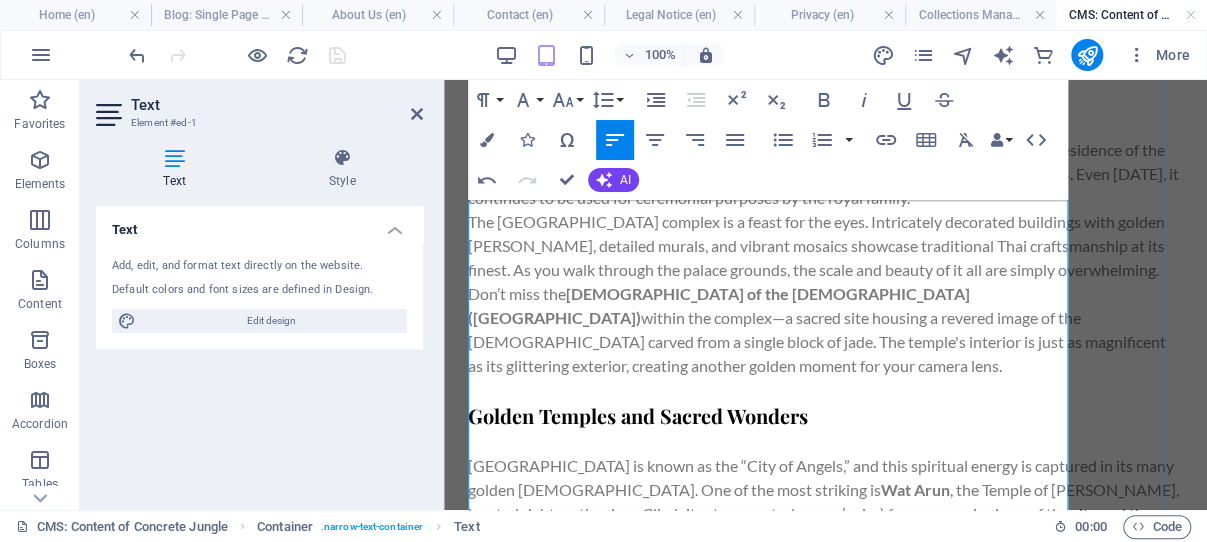scroll, scrollTop: 700, scrollLeft: 0, axis: vertical 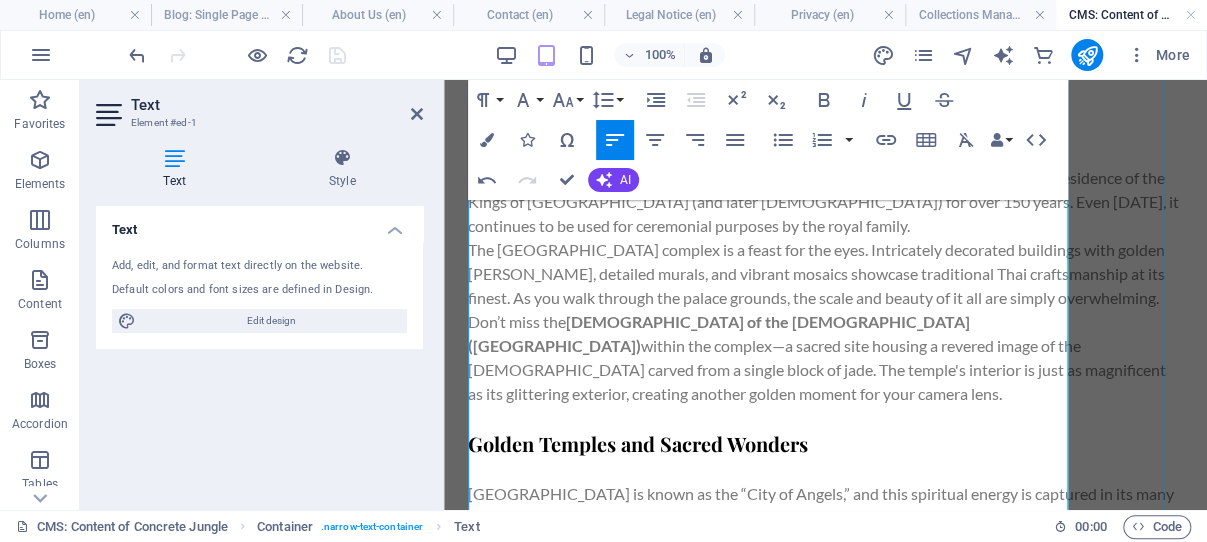 click on "The [GEOGRAPHIC_DATA] complex is a feast for the eyes. Intricately decorated buildings with golden [PERSON_NAME], detailed murals, and vibrant mosaics showcase traditional Thai craftsmanship at its finest. As you walk through the palace grounds, the scale and beauty of it all are simply overwhelming." at bounding box center [825, 274] 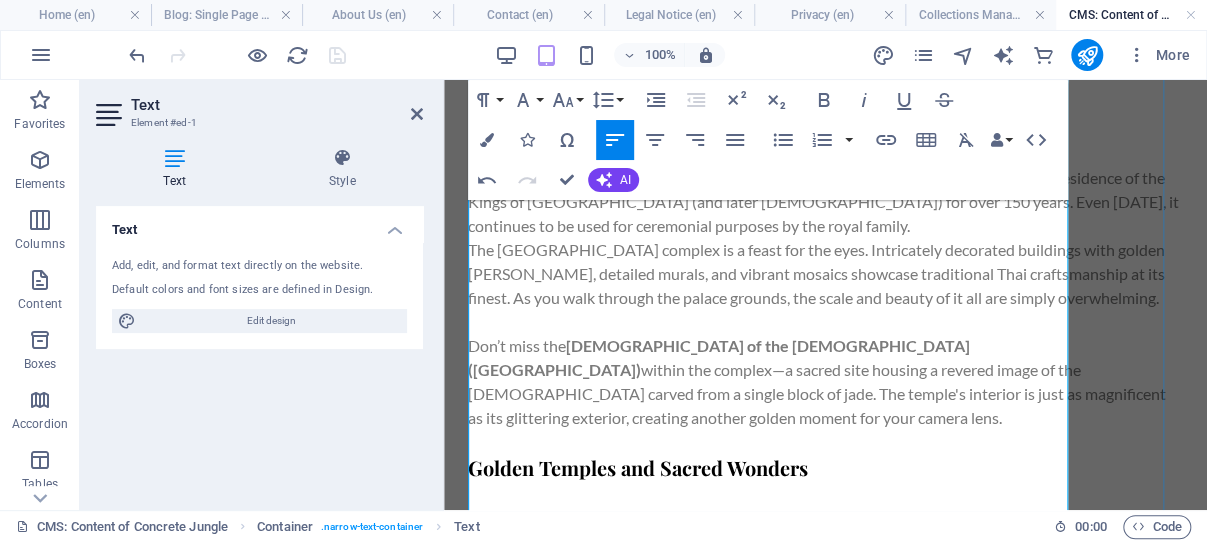 scroll, scrollTop: 594, scrollLeft: 0, axis: vertical 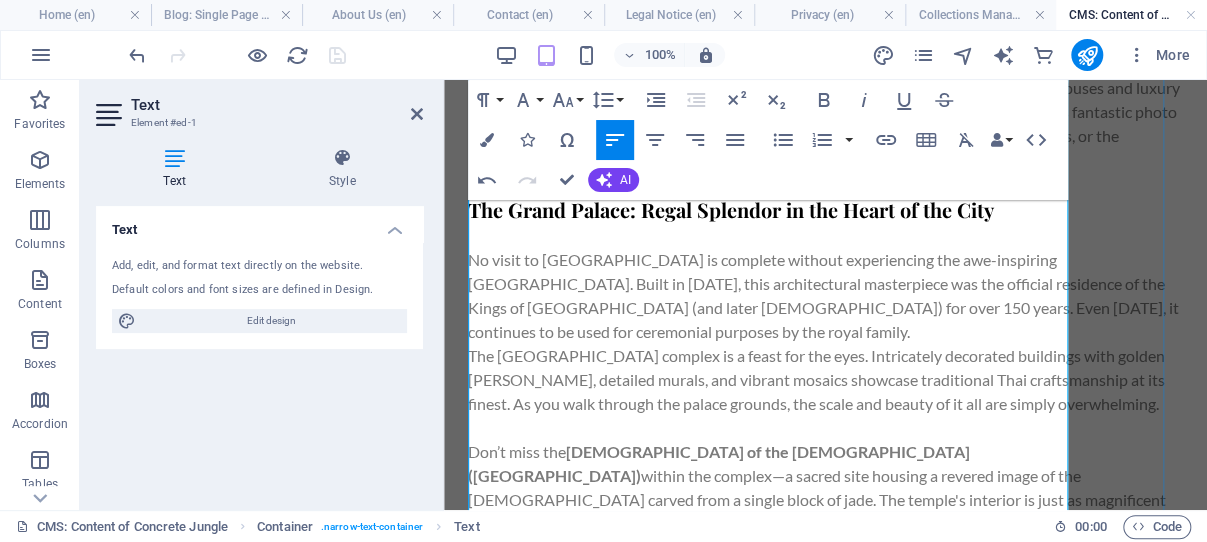 click on "No visit to [GEOGRAPHIC_DATA] is complete without experiencing the awe-inspiring [GEOGRAPHIC_DATA]. Built in [DATE], this architectural masterpiece was the official residence of the Kings of [GEOGRAPHIC_DATA] (and later [DEMOGRAPHIC_DATA]) for over 150 years. Even [DATE], it continues to be used for ceremonial purposes by the royal family." at bounding box center [825, 296] 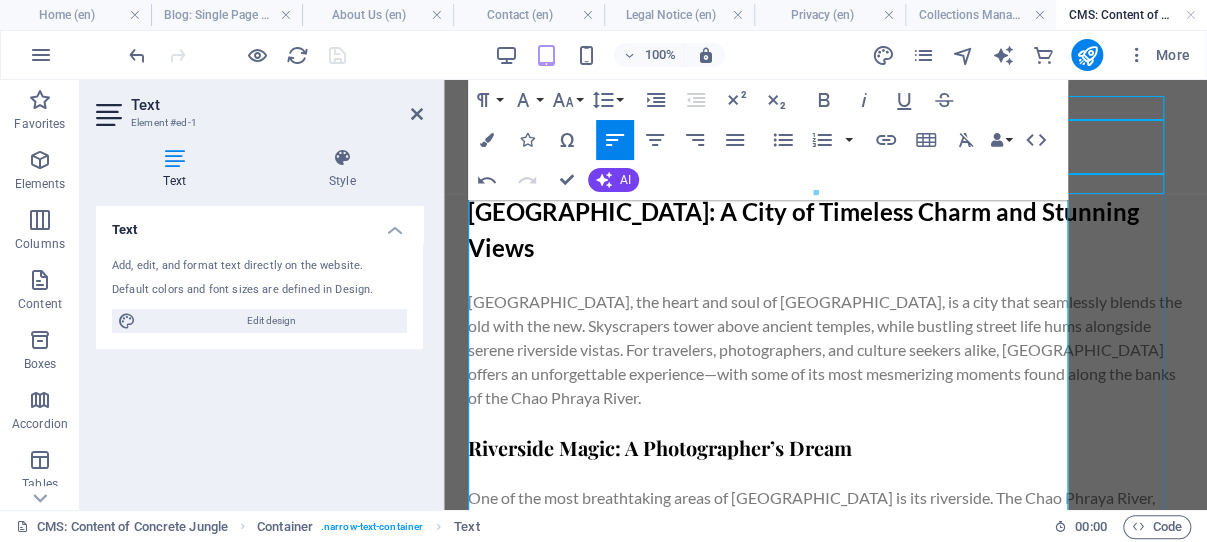 scroll, scrollTop: 0, scrollLeft: 0, axis: both 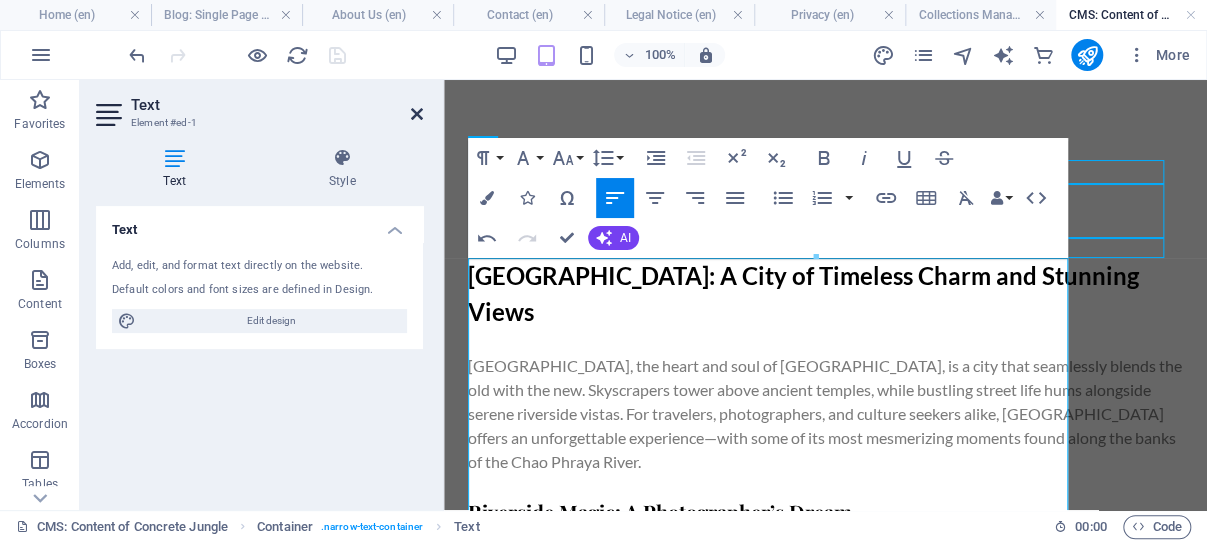 click at bounding box center [417, 114] 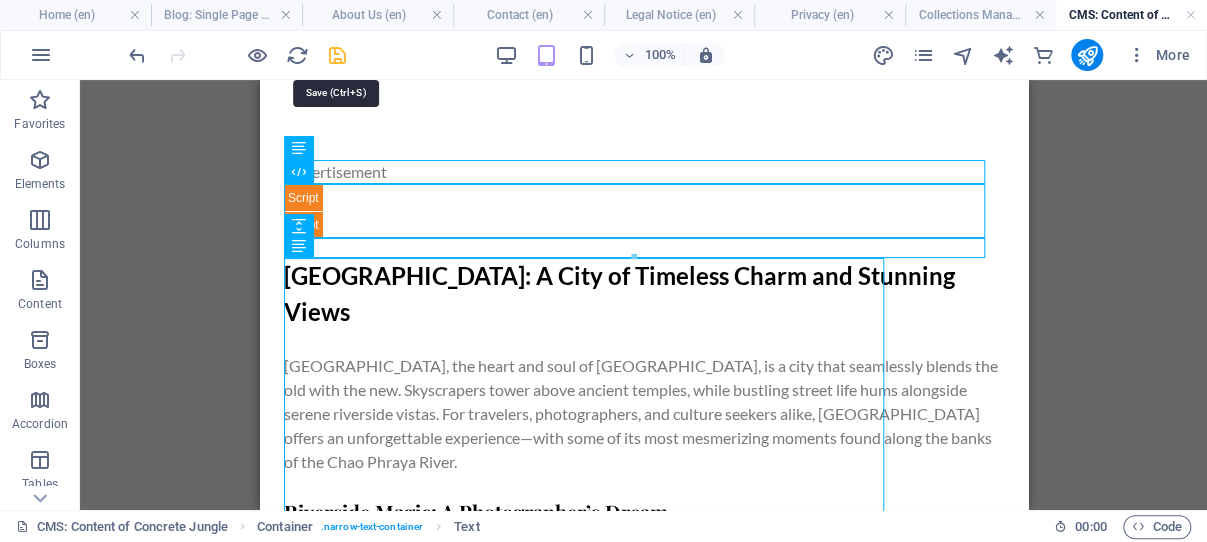 click at bounding box center [337, 55] 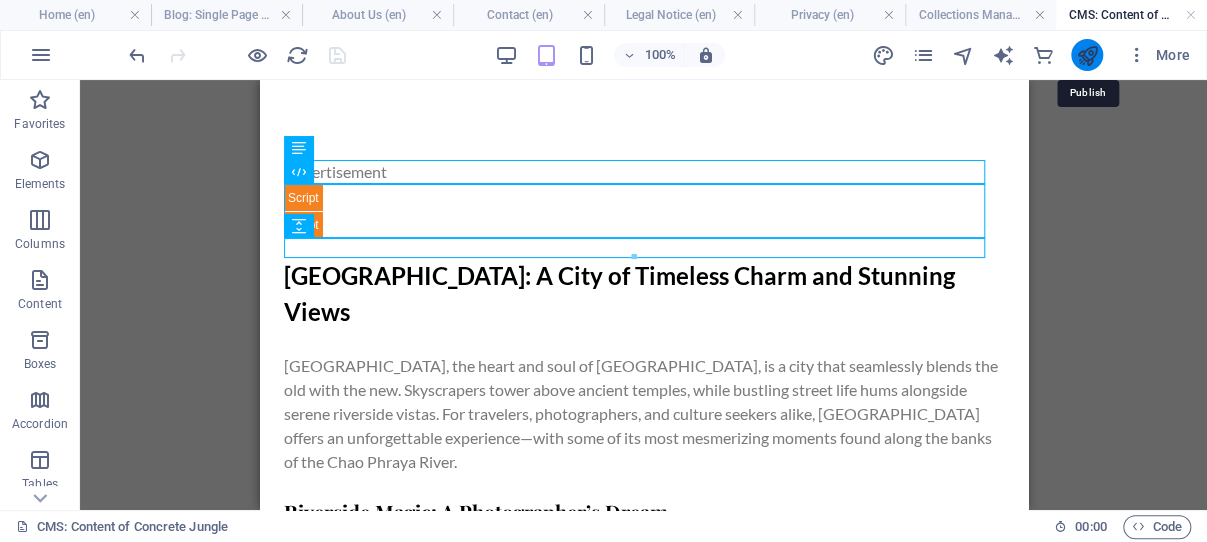 click at bounding box center [1086, 55] 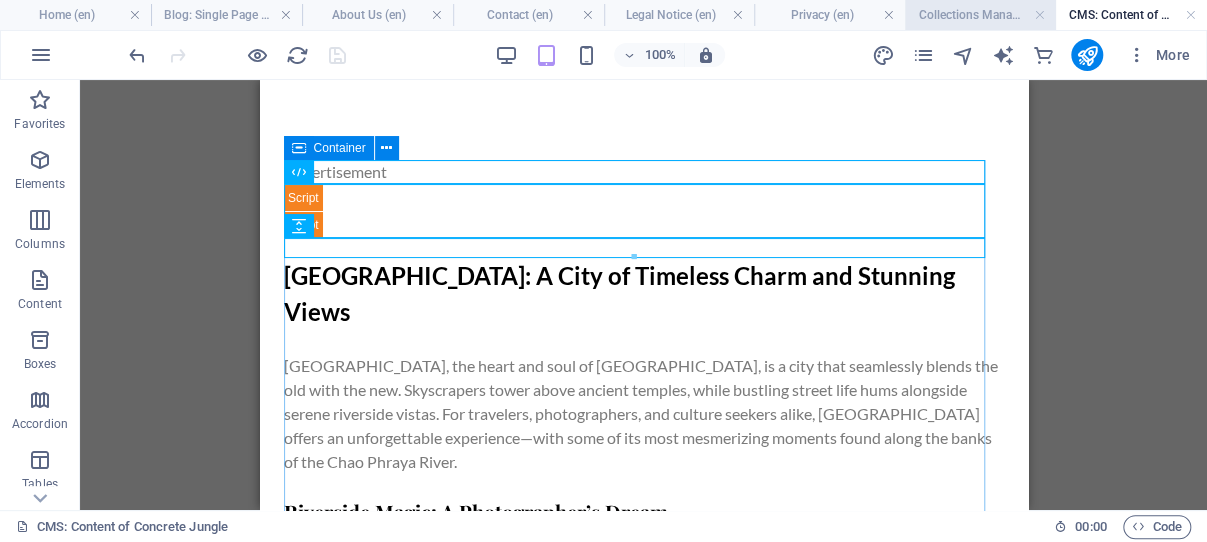 click on "Collections Manager" at bounding box center (980, 15) 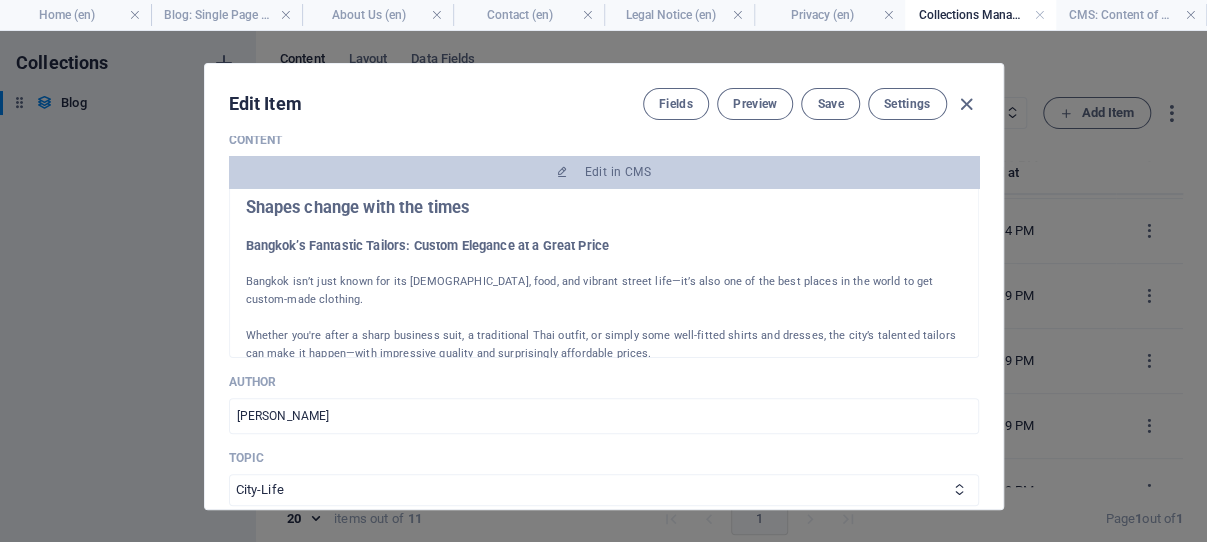 scroll, scrollTop: 191, scrollLeft: 0, axis: vertical 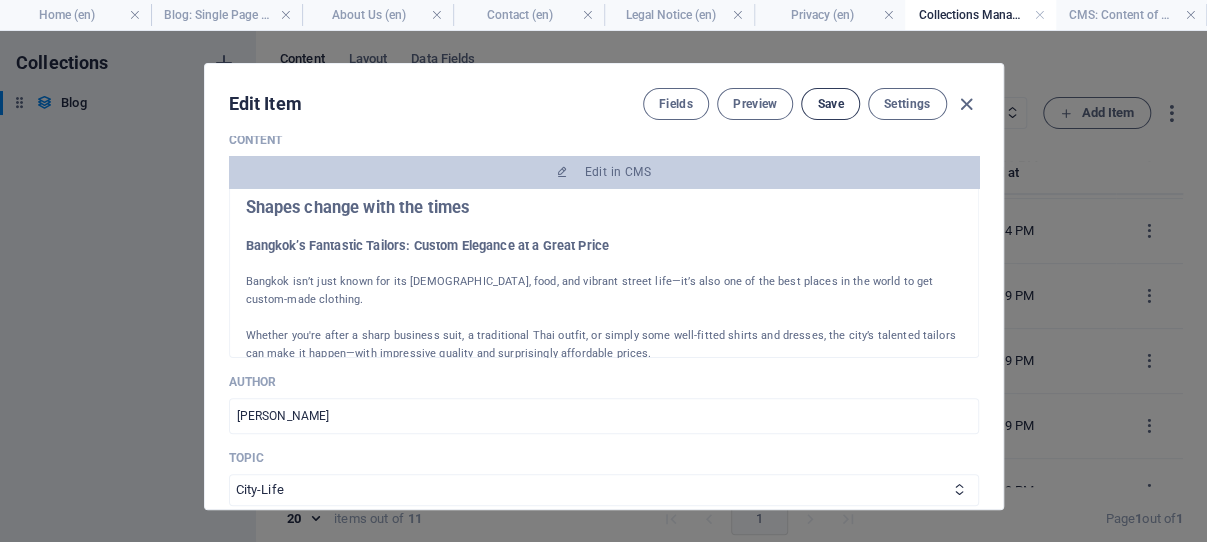 click on "Save" at bounding box center (830, 104) 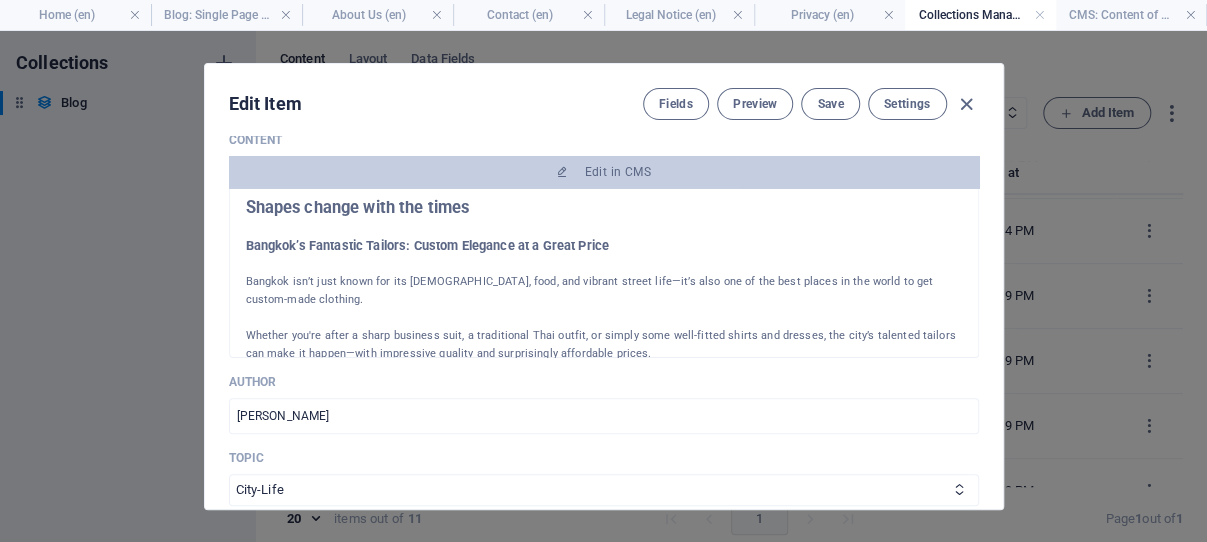 scroll, scrollTop: 2049, scrollLeft: 0, axis: vertical 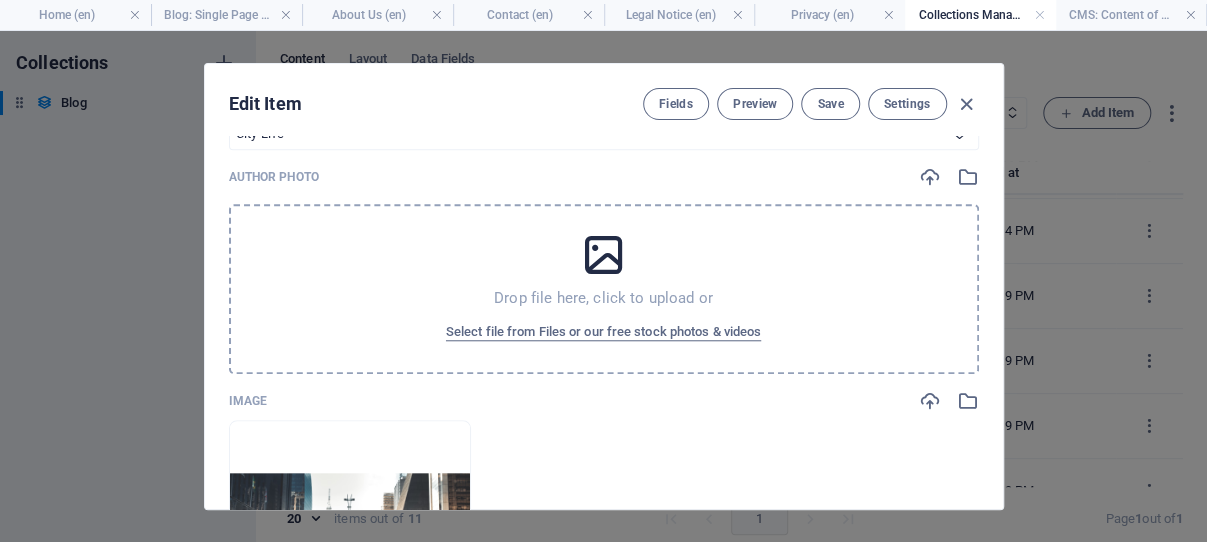 click at bounding box center (603, 255) 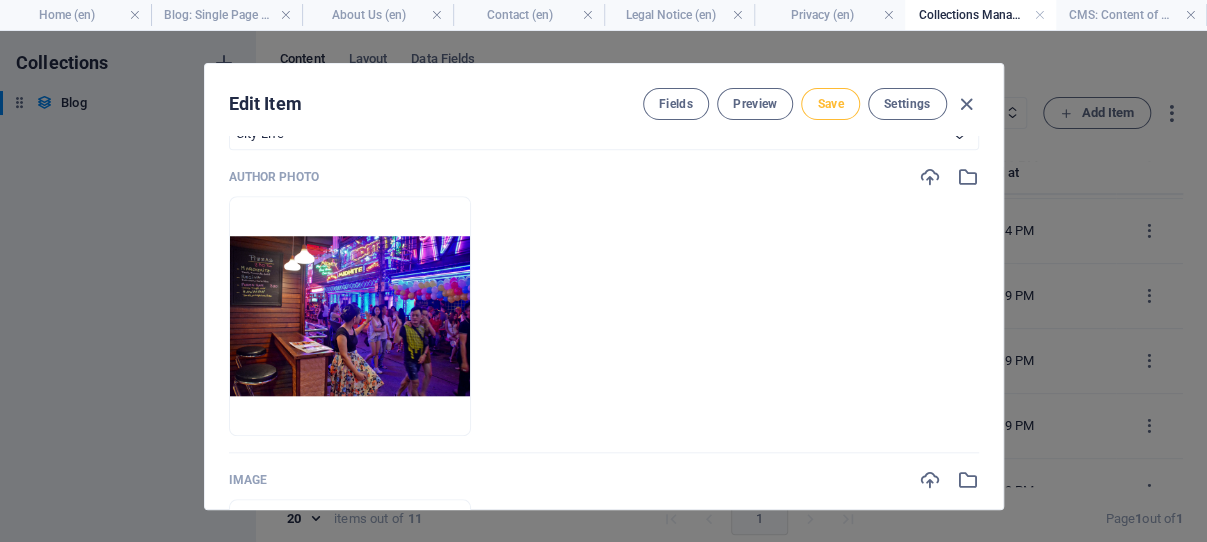 click on "Save" at bounding box center (830, 104) 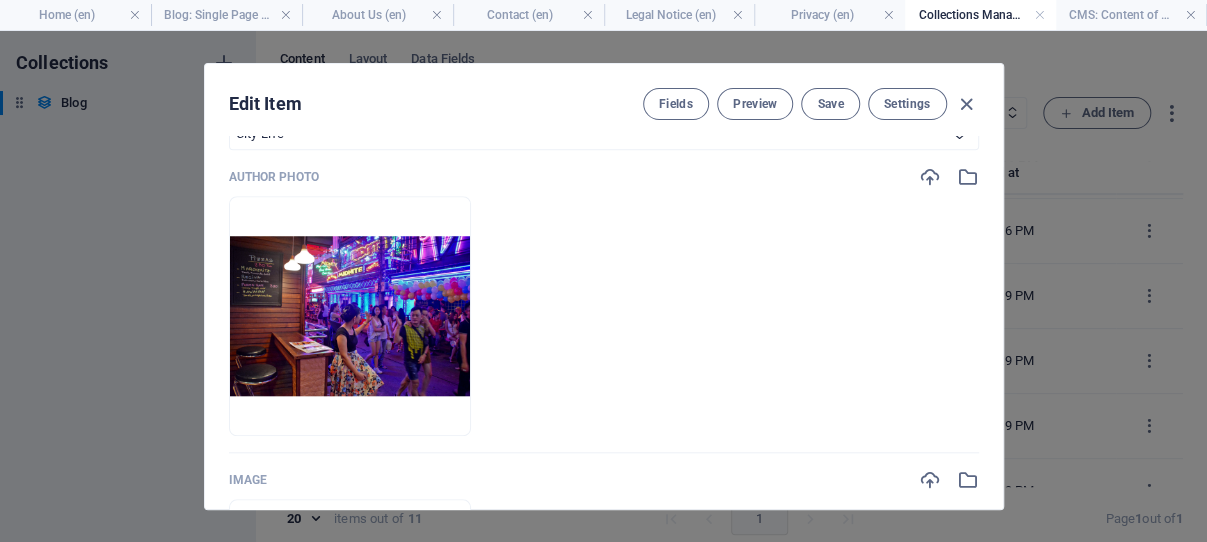 scroll, scrollTop: 2665, scrollLeft: 0, axis: vertical 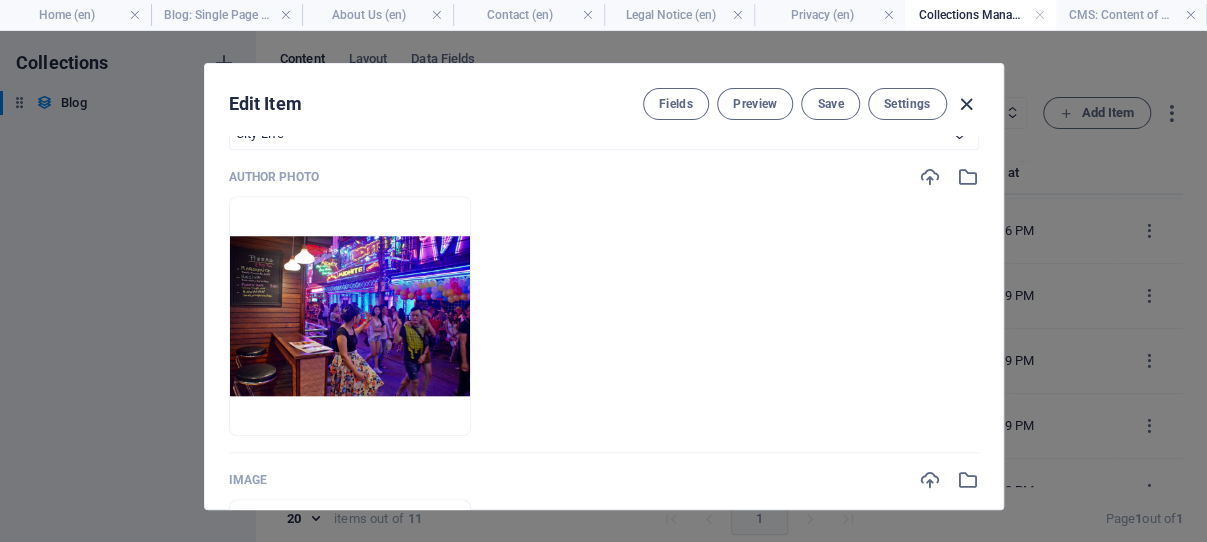 click at bounding box center (966, 104) 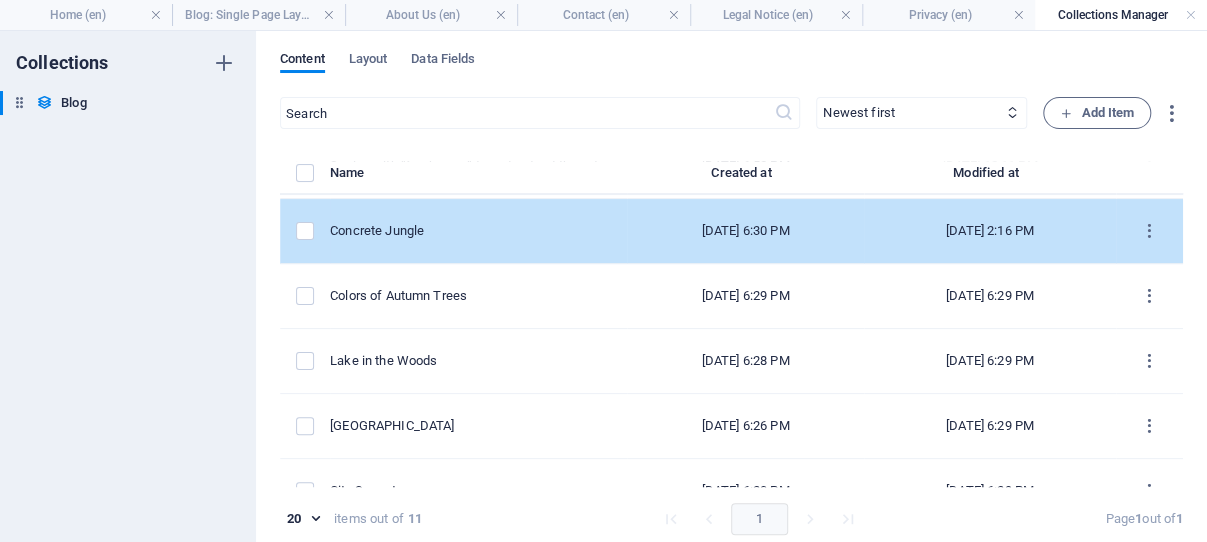 scroll, scrollTop: 0, scrollLeft: 0, axis: both 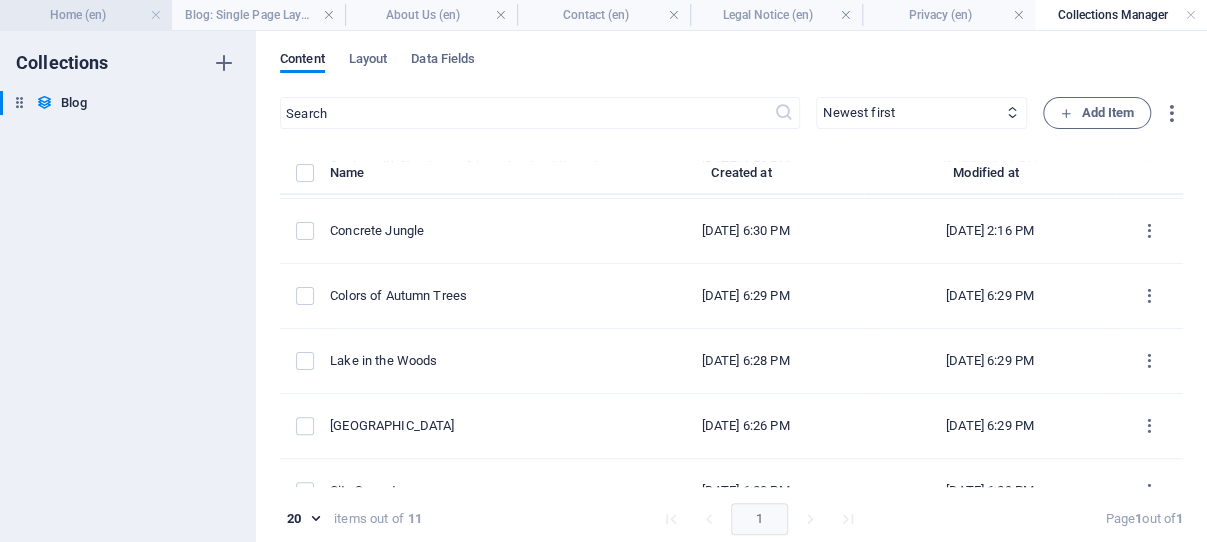 click on "Home (en)" at bounding box center [86, 15] 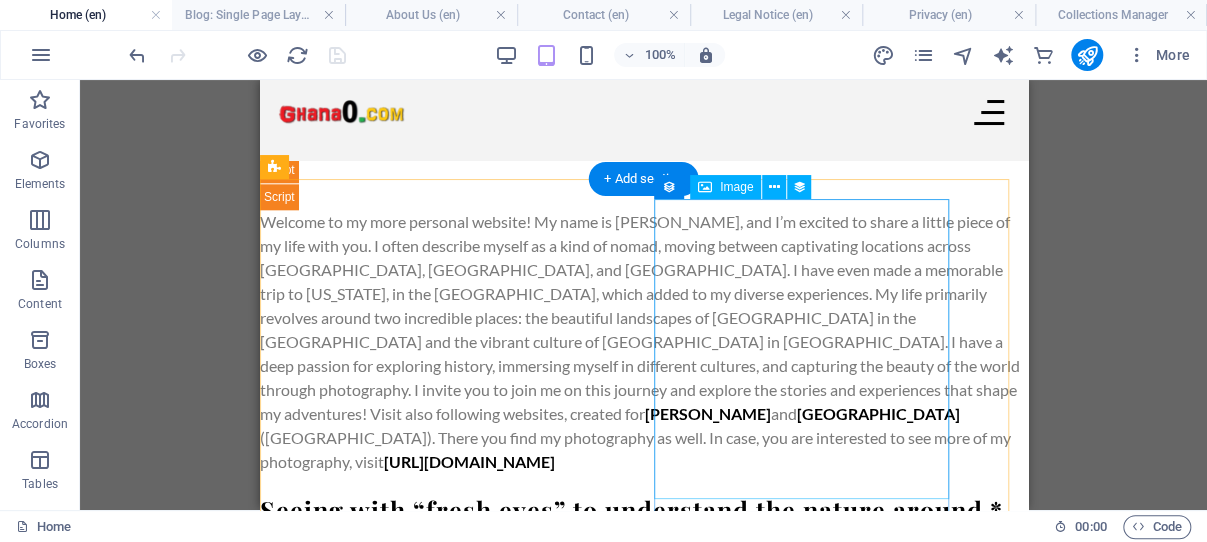 scroll, scrollTop: 1166, scrollLeft: 0, axis: vertical 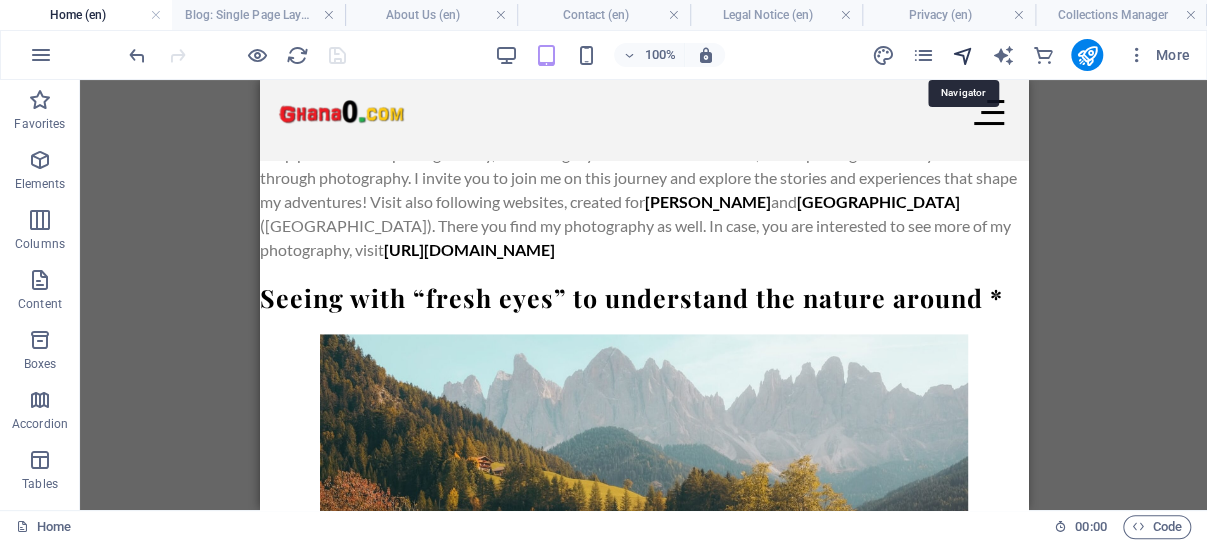 click at bounding box center [962, 55] 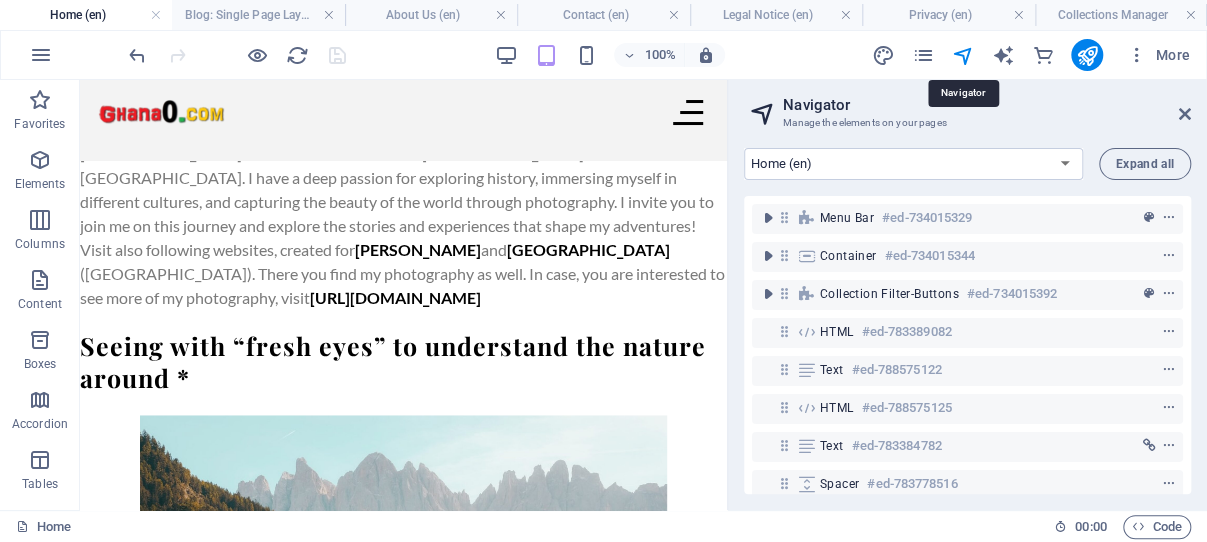 scroll, scrollTop: 1222, scrollLeft: 0, axis: vertical 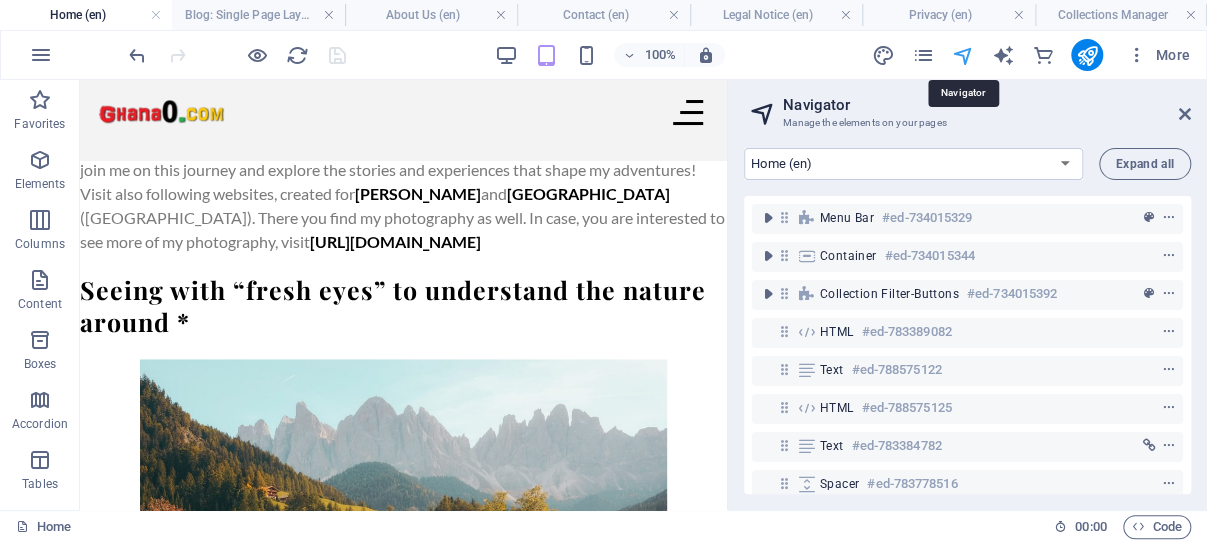 click at bounding box center (962, 55) 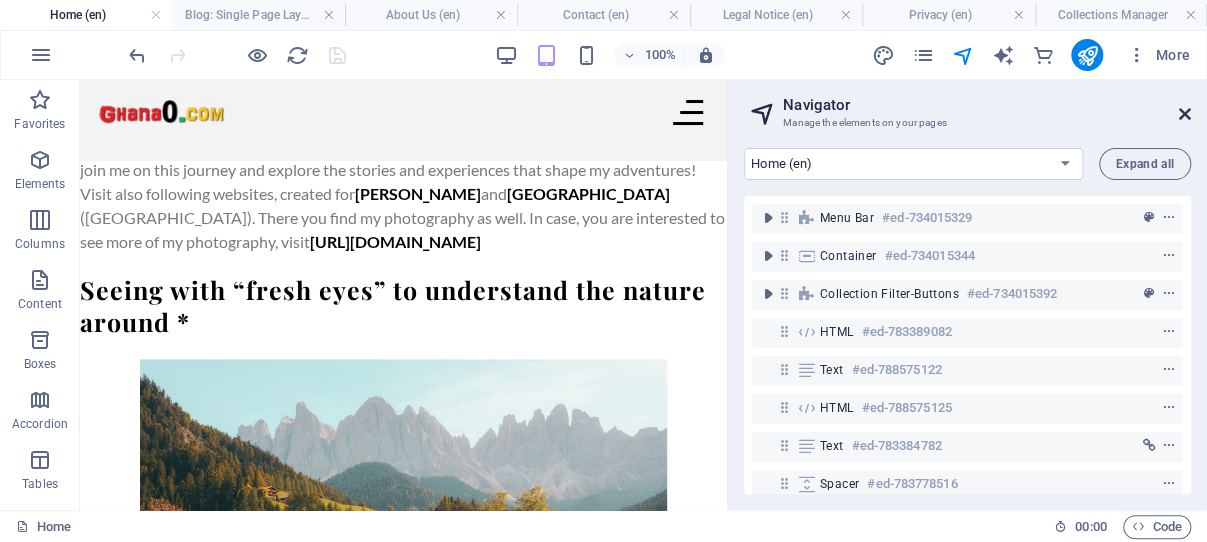click at bounding box center (1185, 114) 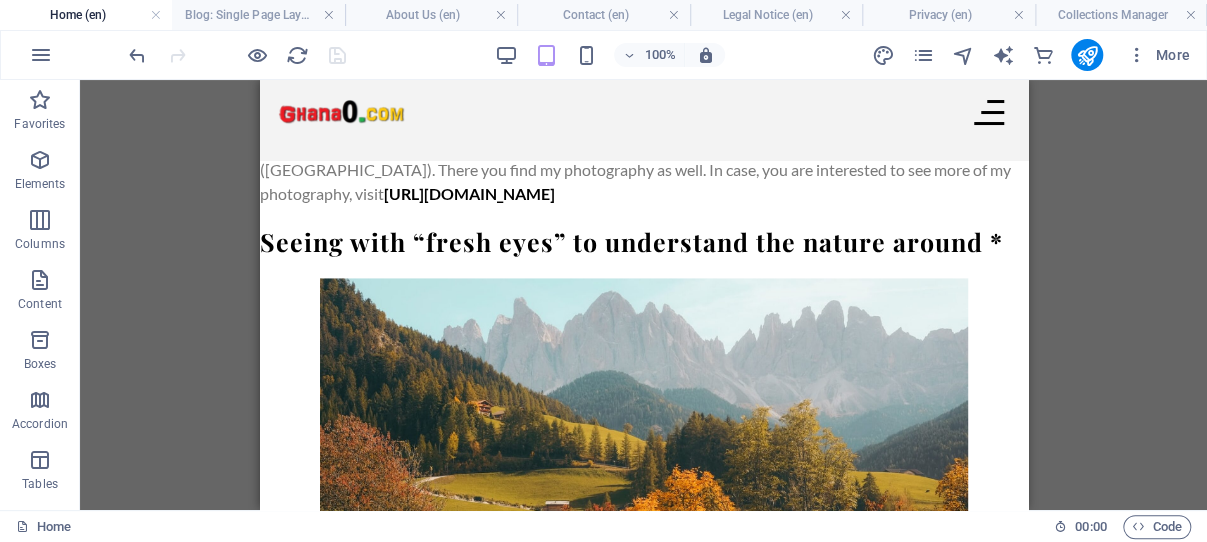 scroll, scrollTop: 1166, scrollLeft: 0, axis: vertical 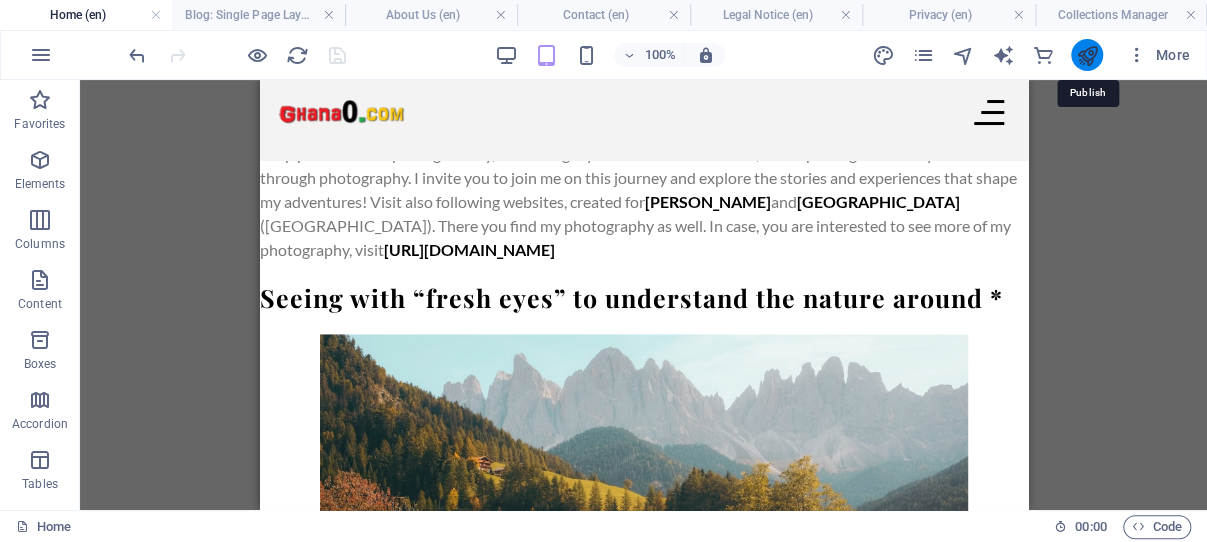 click at bounding box center [1086, 55] 